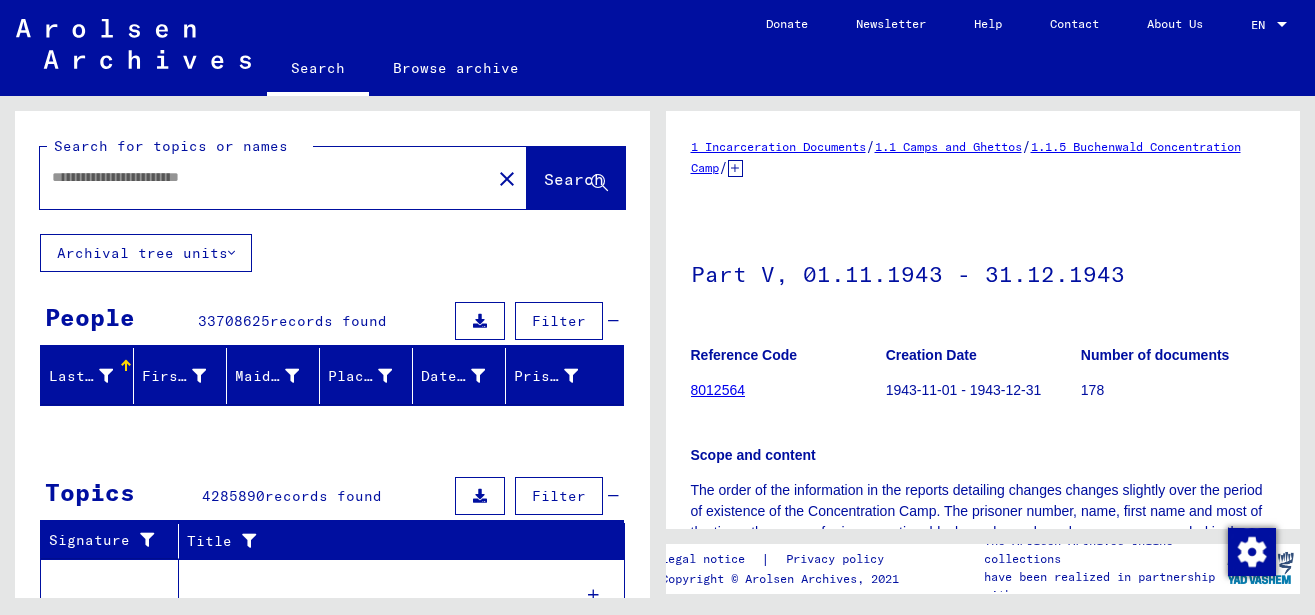 scroll, scrollTop: 0, scrollLeft: 0, axis: both 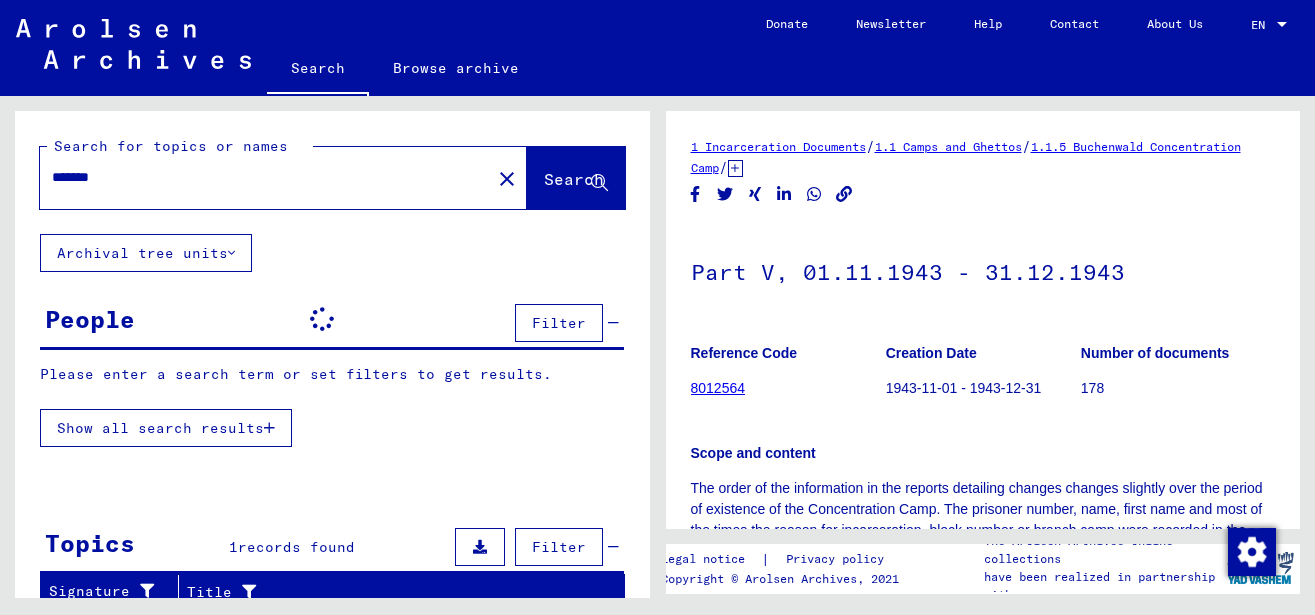 drag, startPoint x: 0, startPoint y: 0, endPoint x: 12, endPoint y: 189, distance: 189.38057 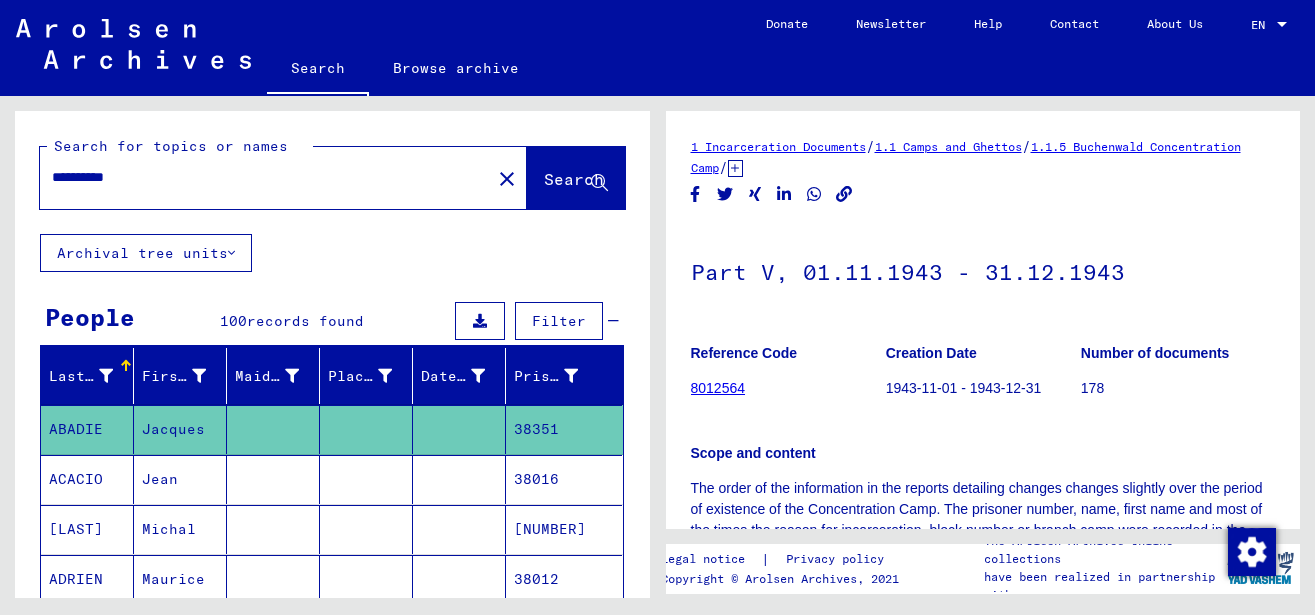 type on "**********" 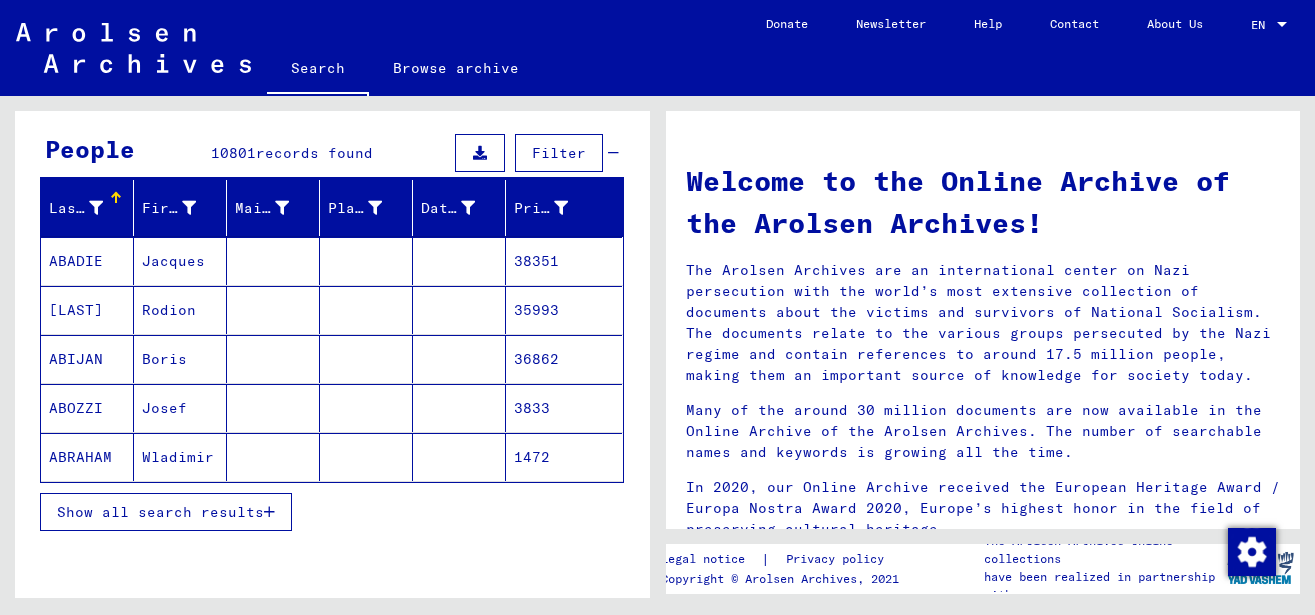 scroll, scrollTop: 683, scrollLeft: 0, axis: vertical 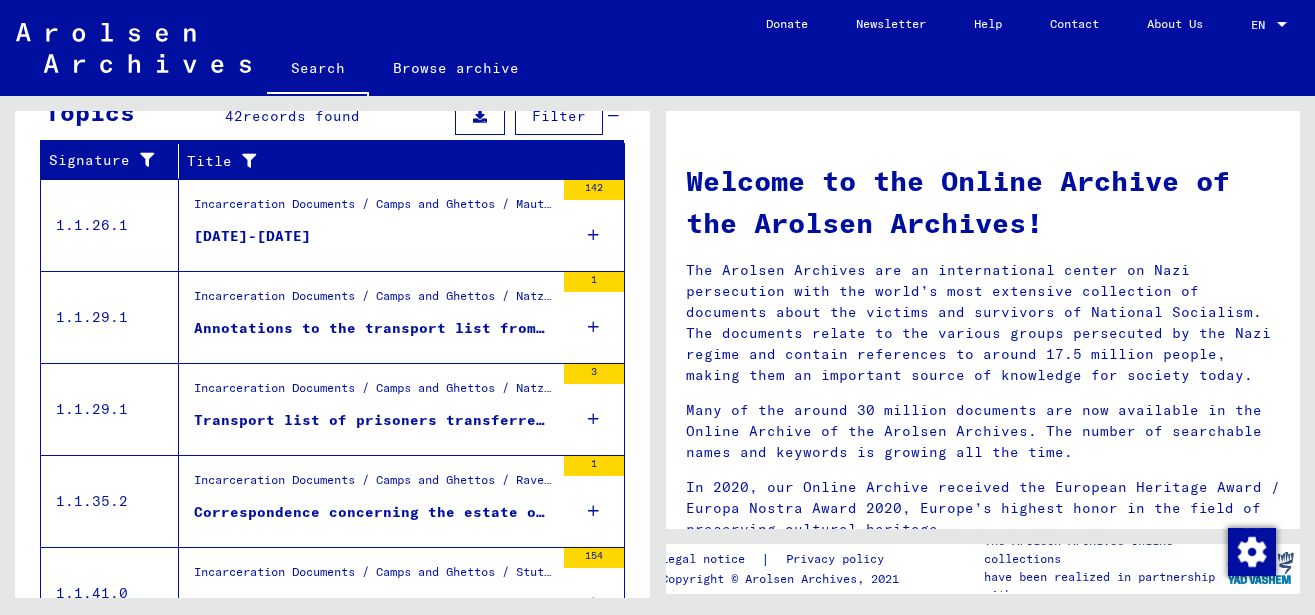 click at bounding box center (593, 327) 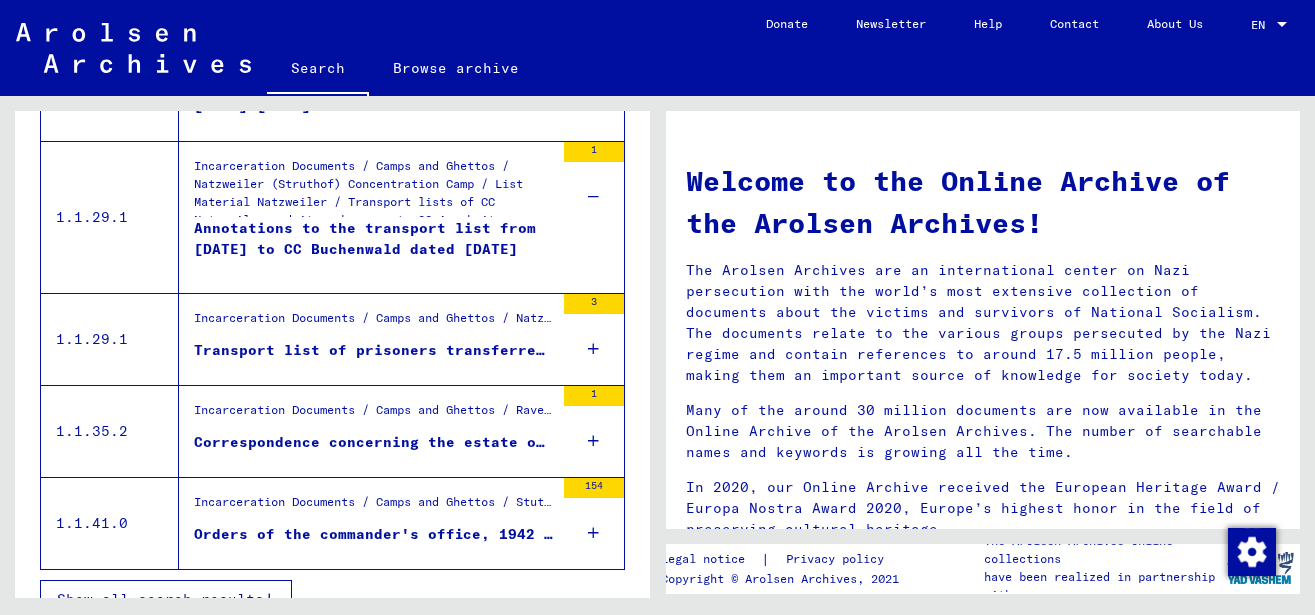 scroll, scrollTop: 844, scrollLeft: 0, axis: vertical 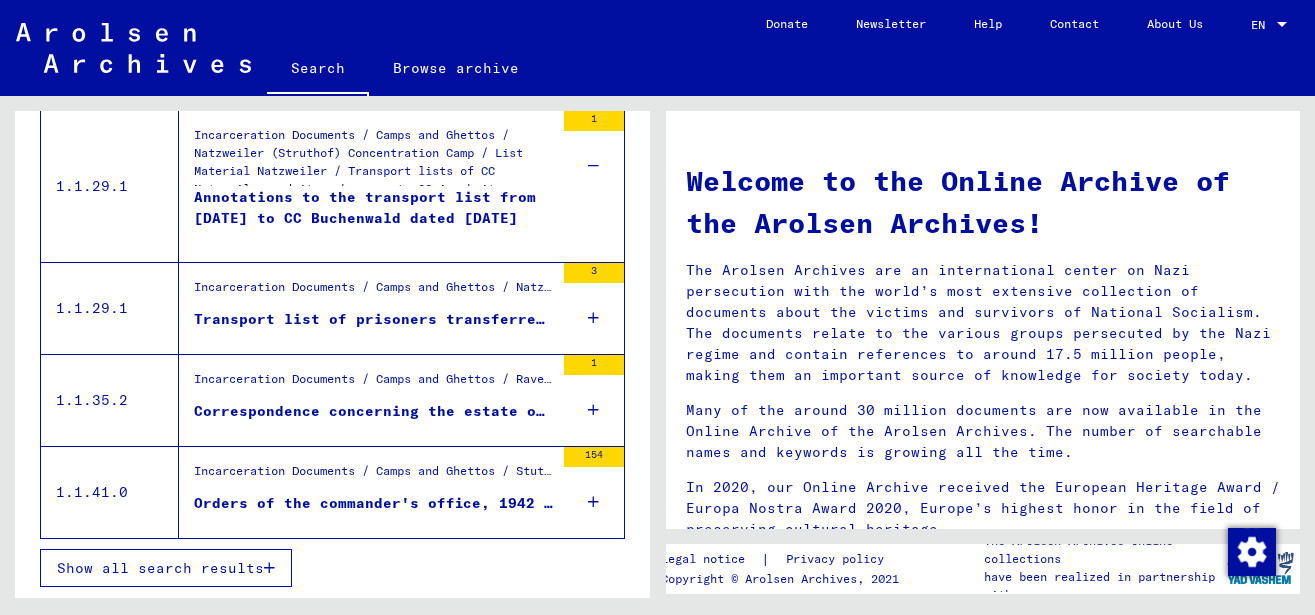 click on "1" at bounding box center (594, 400) 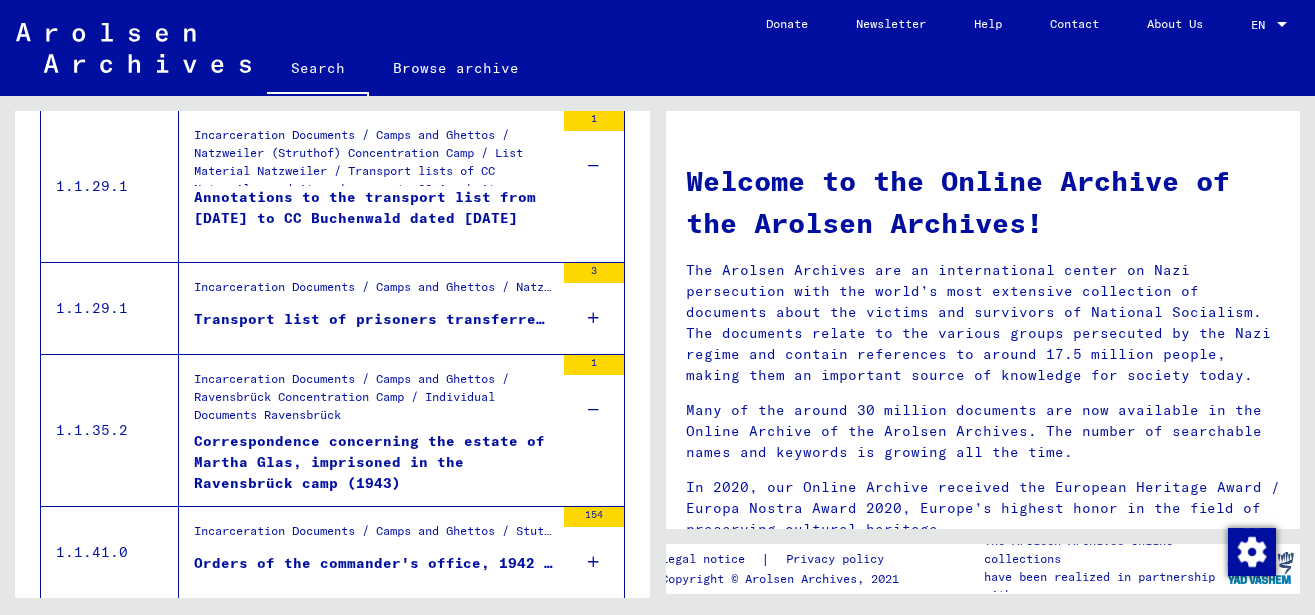 scroll, scrollTop: 904, scrollLeft: 0, axis: vertical 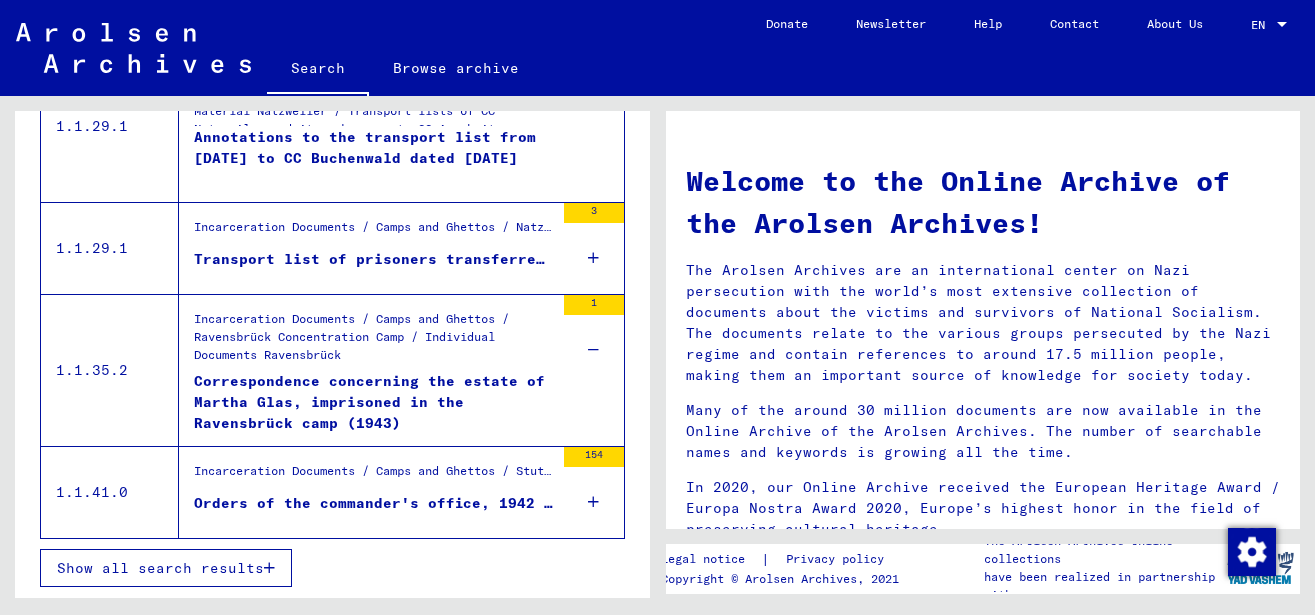 click on "Show all search results" at bounding box center [160, 568] 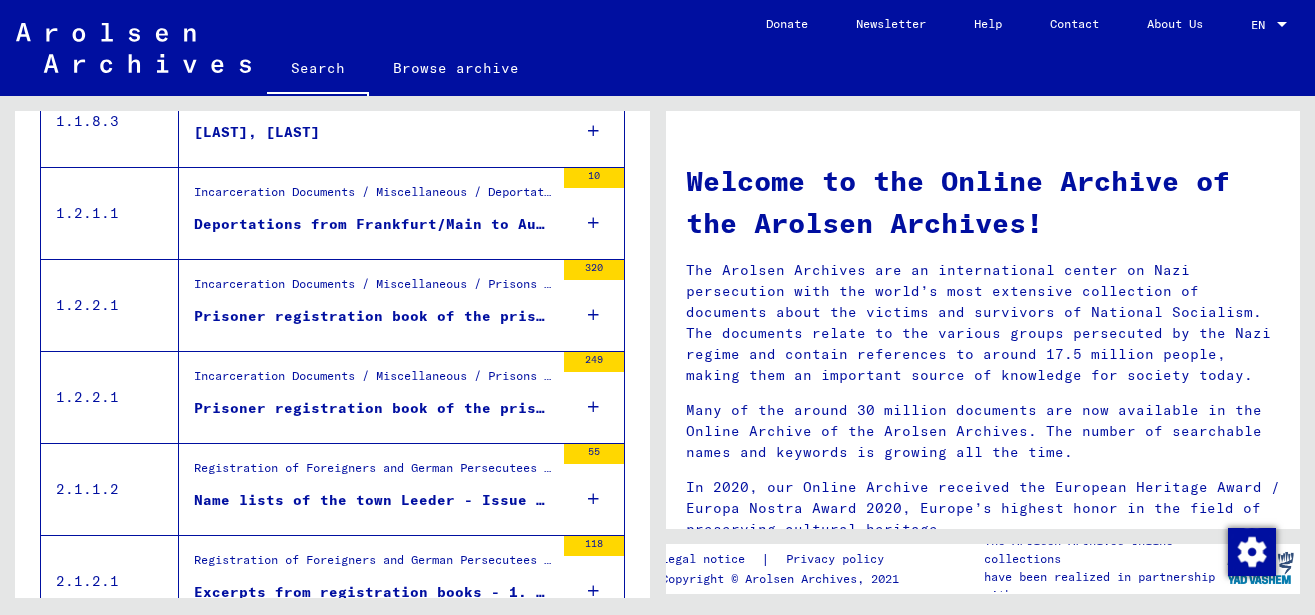 scroll, scrollTop: 1191, scrollLeft: 0, axis: vertical 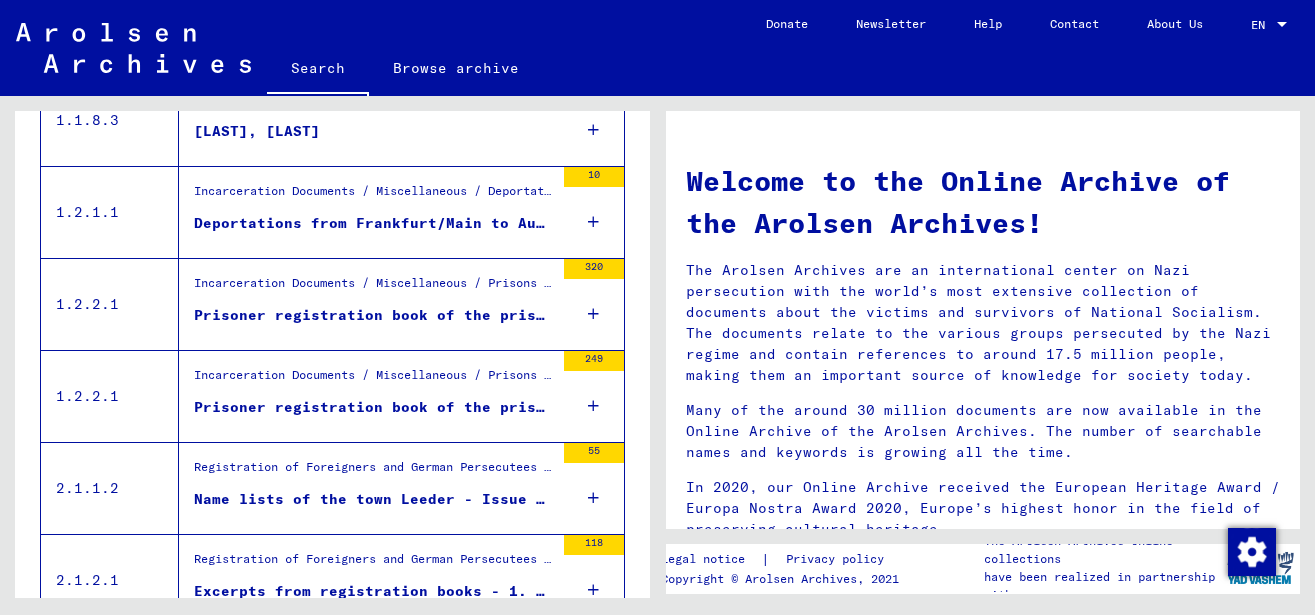 click on "320" at bounding box center [594, 304] 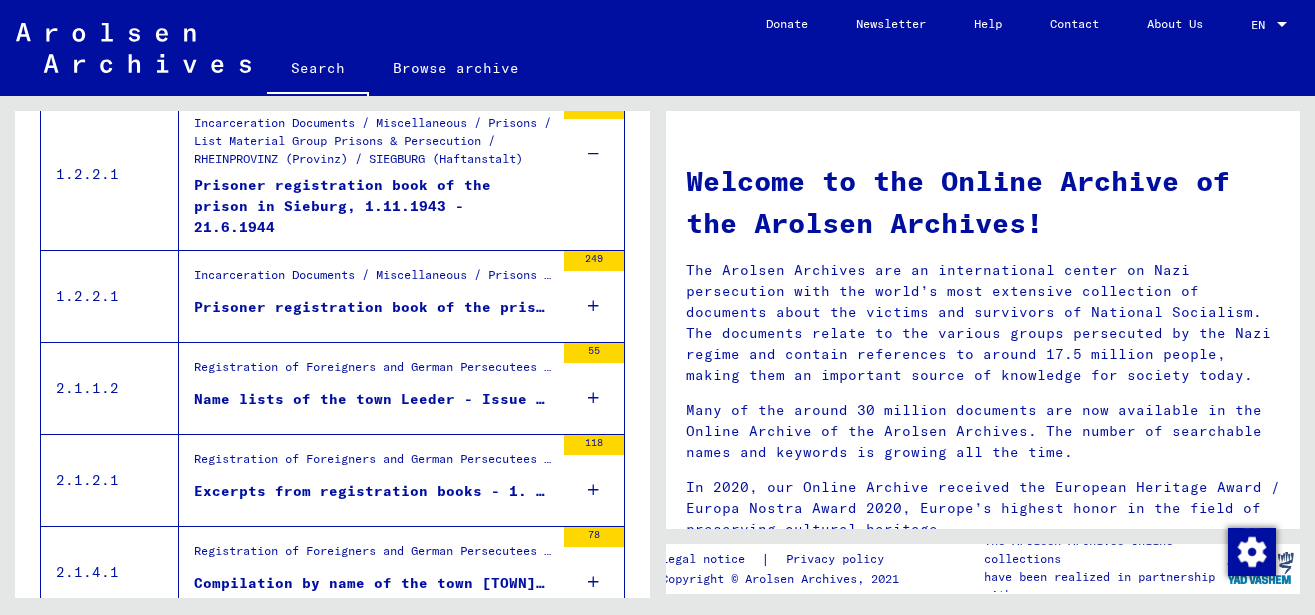 scroll, scrollTop: 1407, scrollLeft: 0, axis: vertical 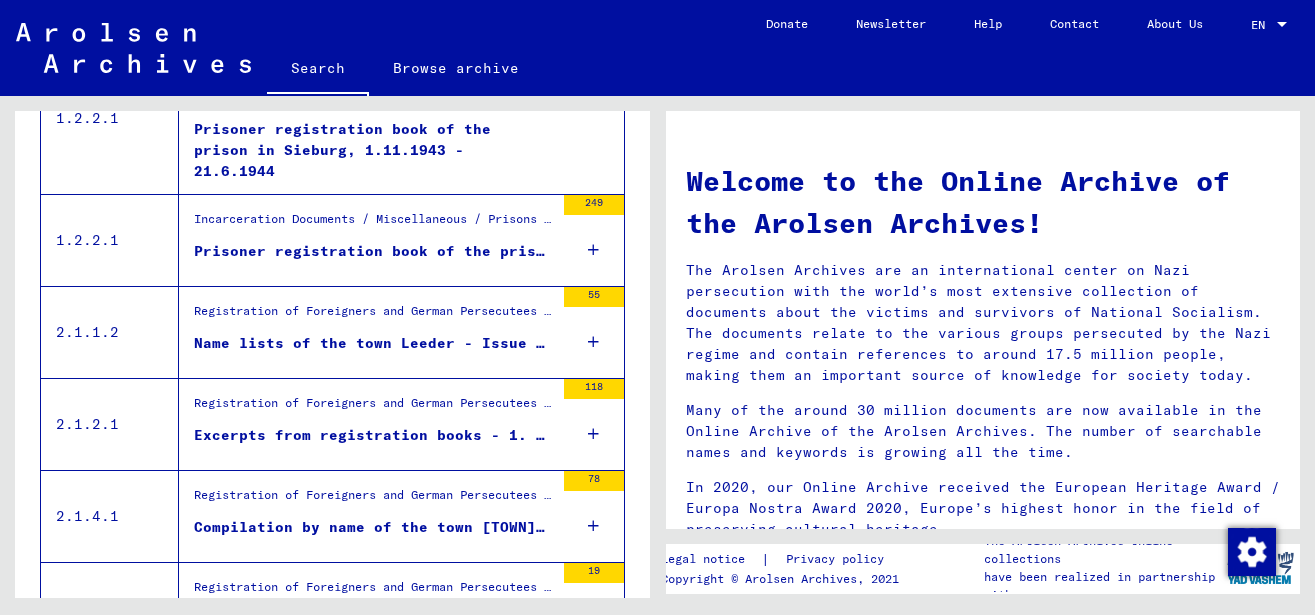 click at bounding box center (593, 250) 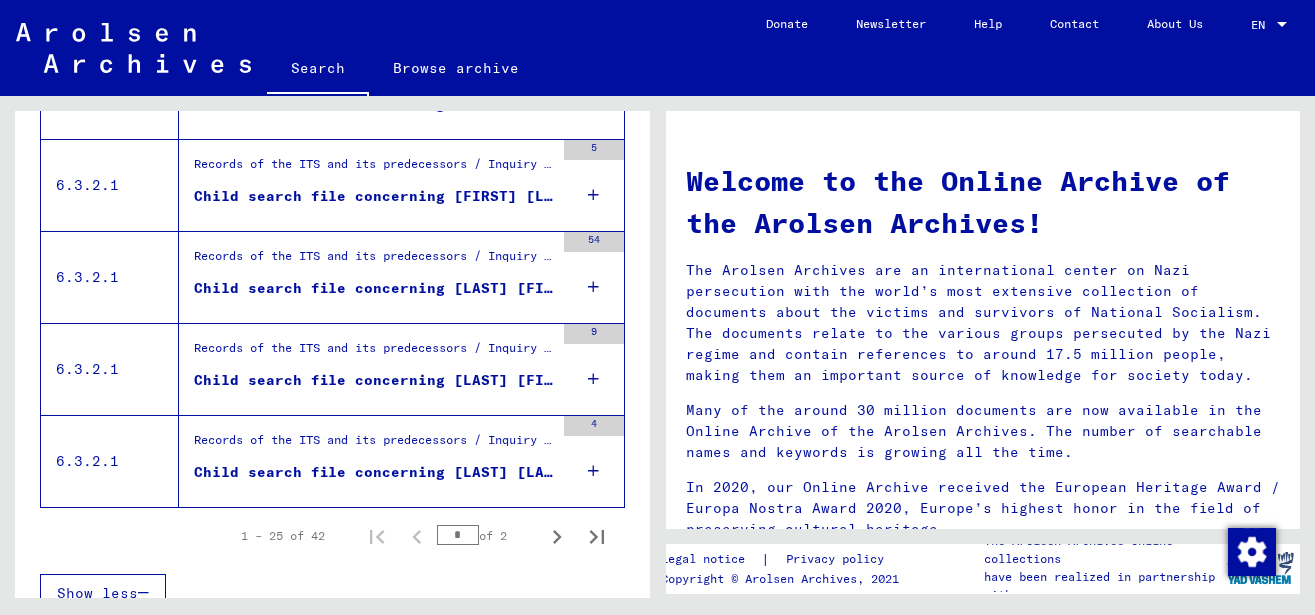 scroll, scrollTop: 2559, scrollLeft: 0, axis: vertical 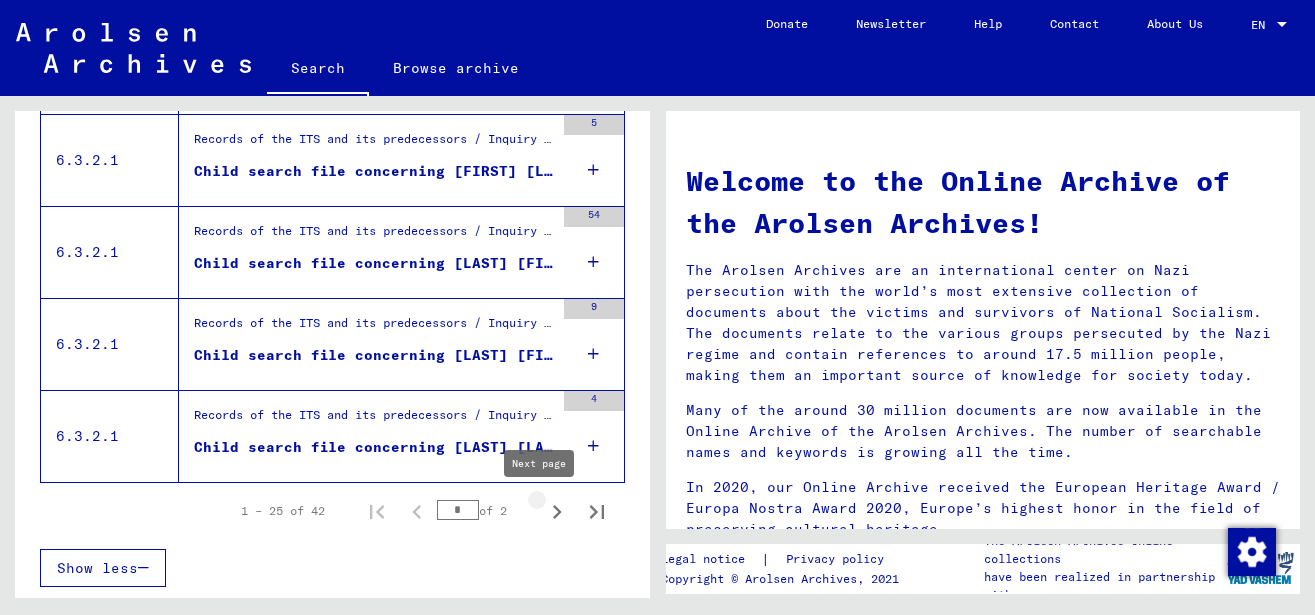 drag, startPoint x: 542, startPoint y: 509, endPoint x: 6, endPoint y: 391, distance: 548.83514 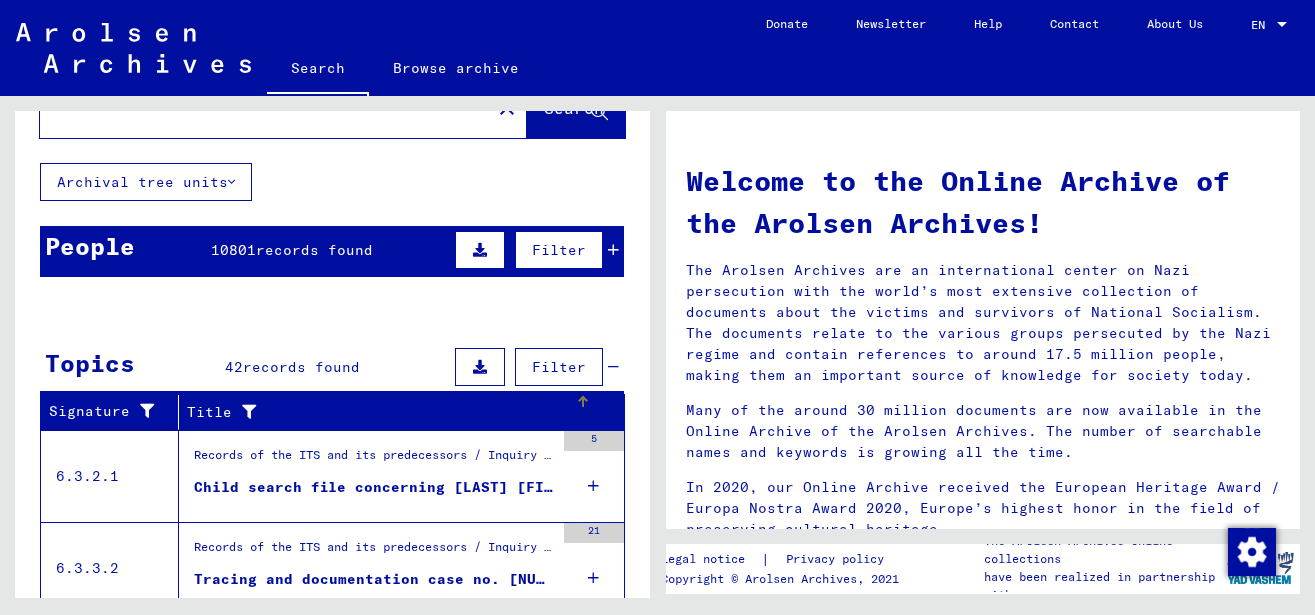 scroll, scrollTop: 0, scrollLeft: 0, axis: both 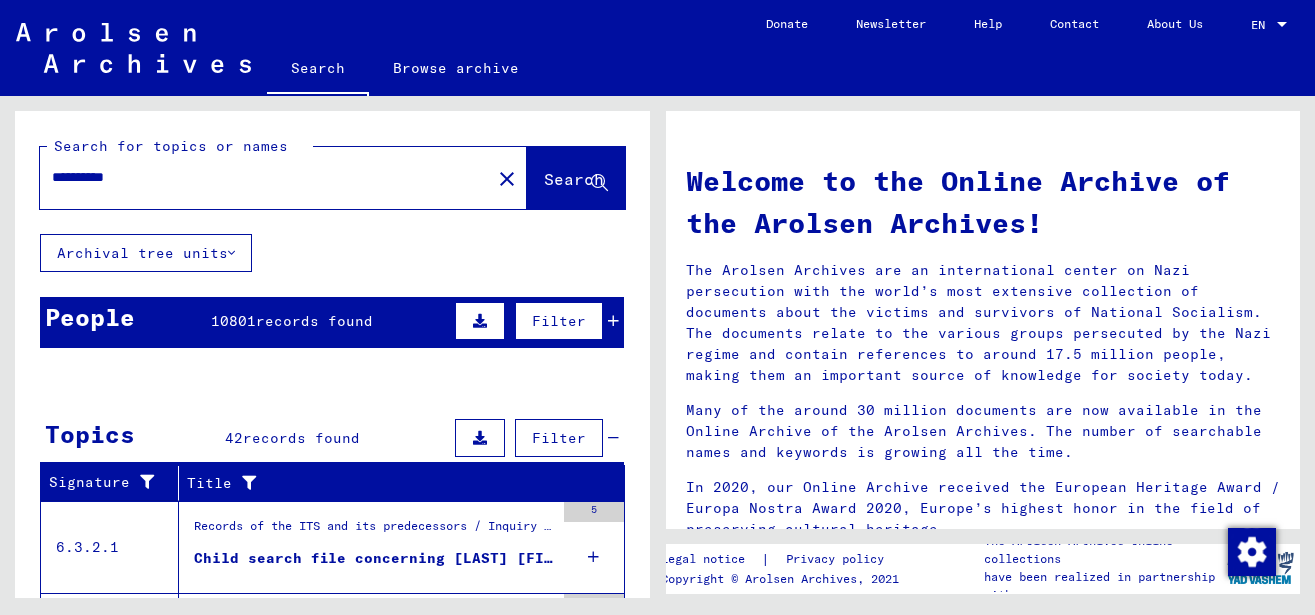 drag, startPoint x: 194, startPoint y: 173, endPoint x: -12, endPoint y: 163, distance: 206.24257 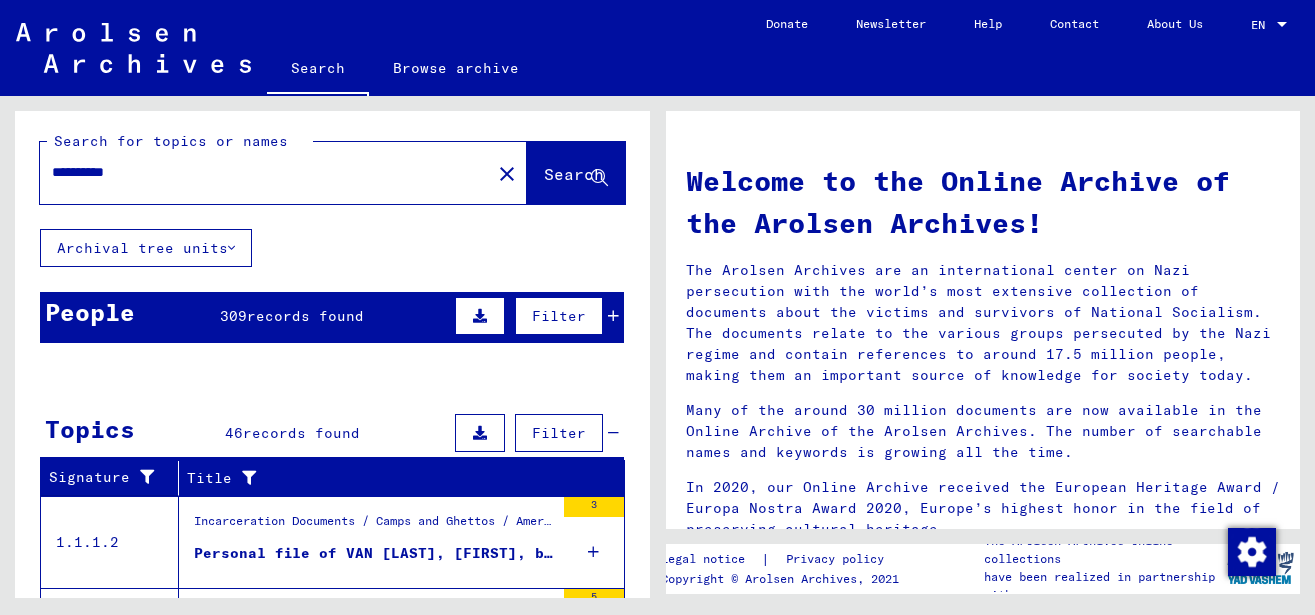 scroll, scrollTop: 0, scrollLeft: 0, axis: both 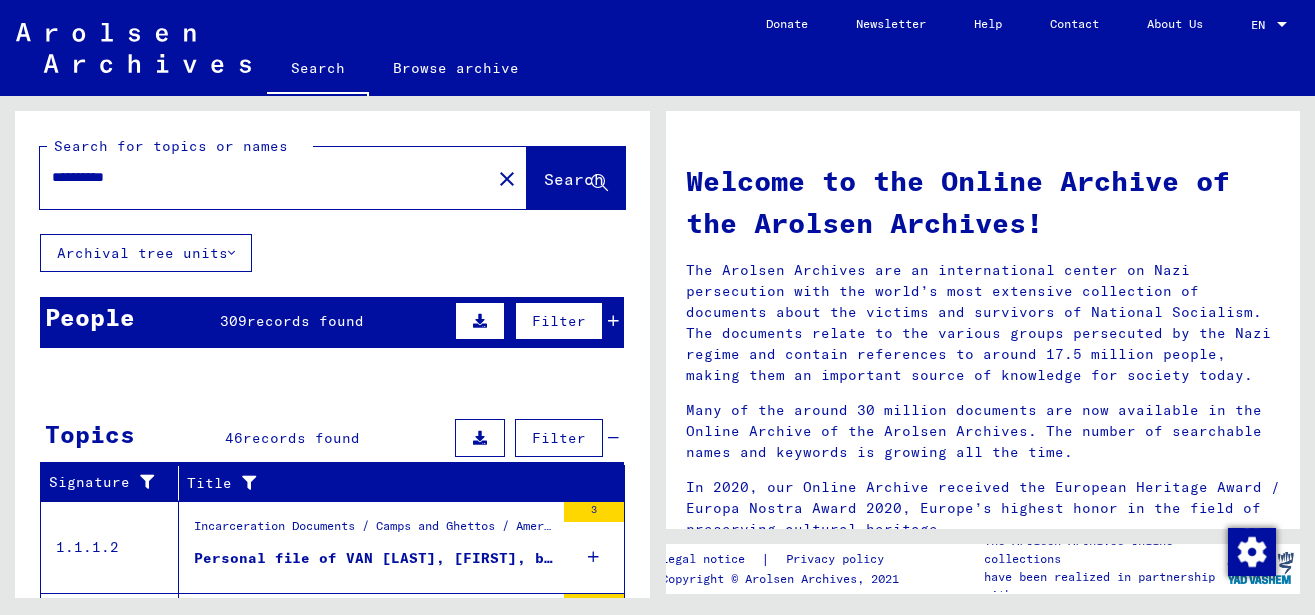 click on "records found" at bounding box center [305, 321] 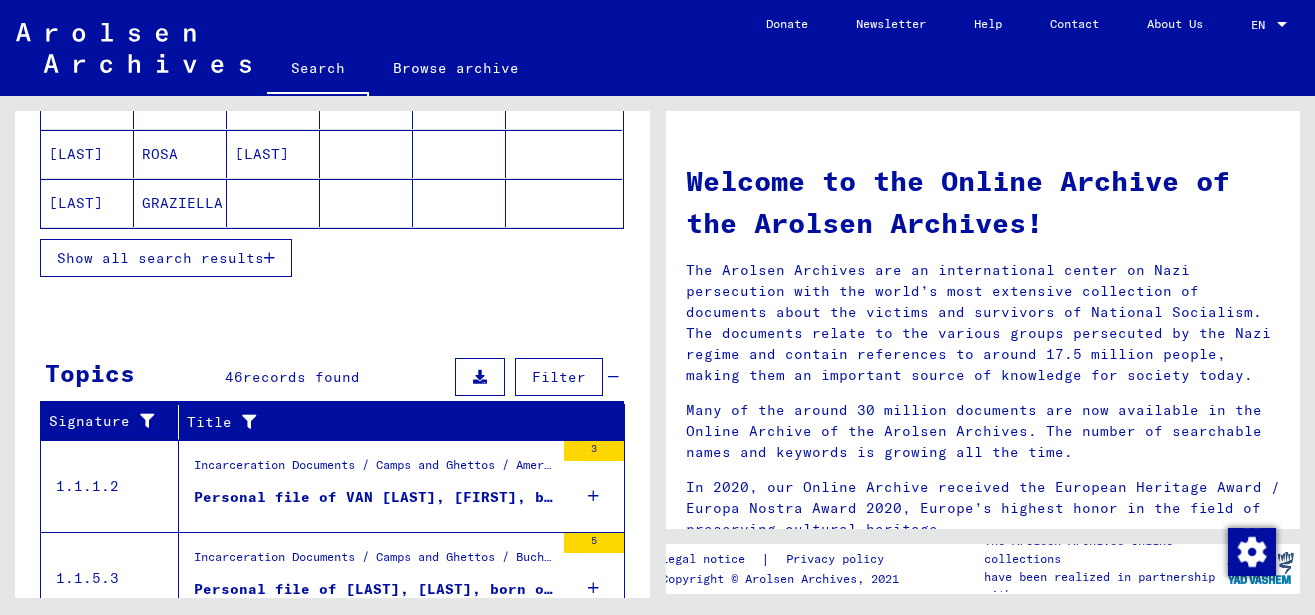 scroll, scrollTop: 432, scrollLeft: 0, axis: vertical 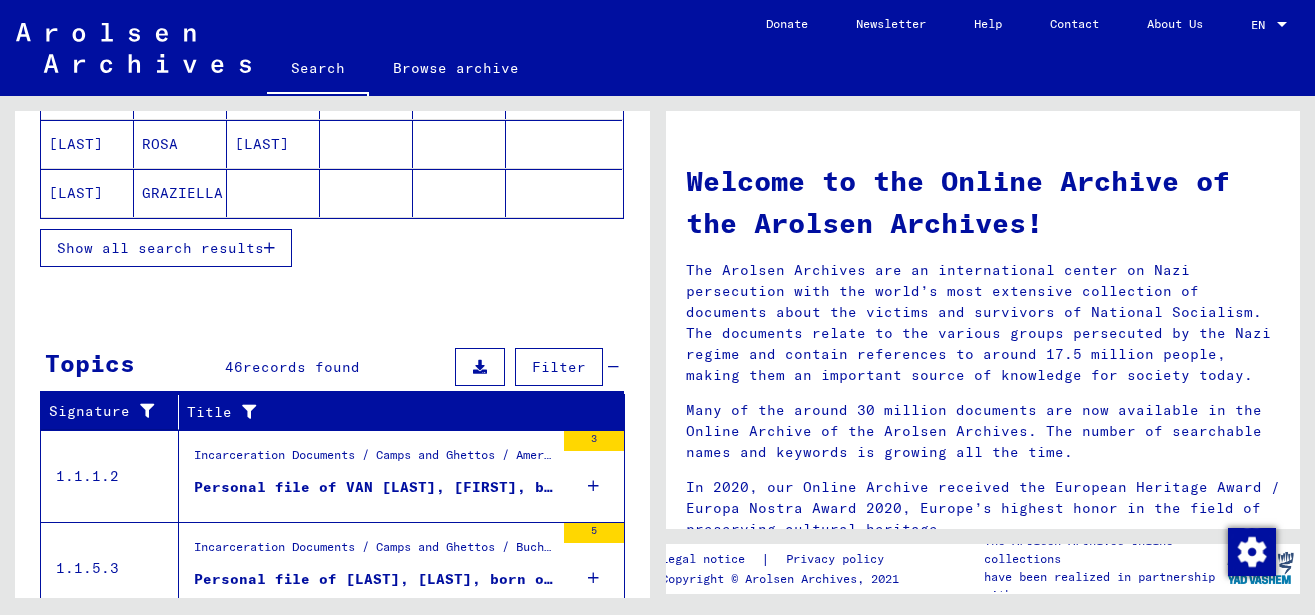 click on "Show all search results" at bounding box center (160, 248) 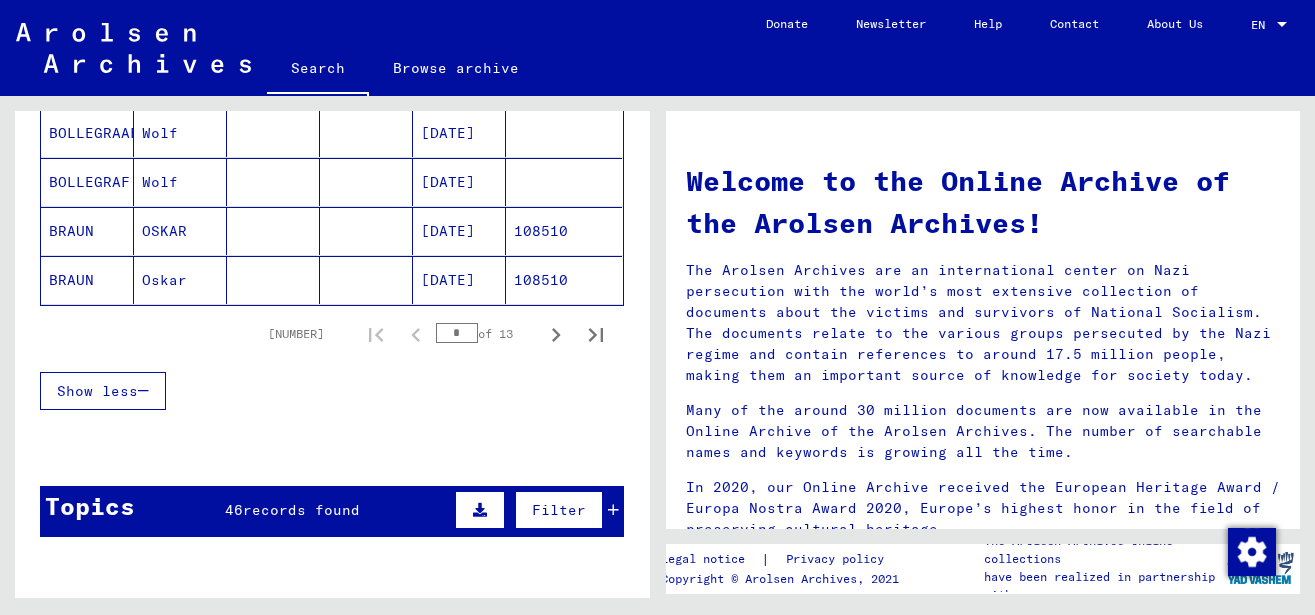 scroll, scrollTop: 1404, scrollLeft: 0, axis: vertical 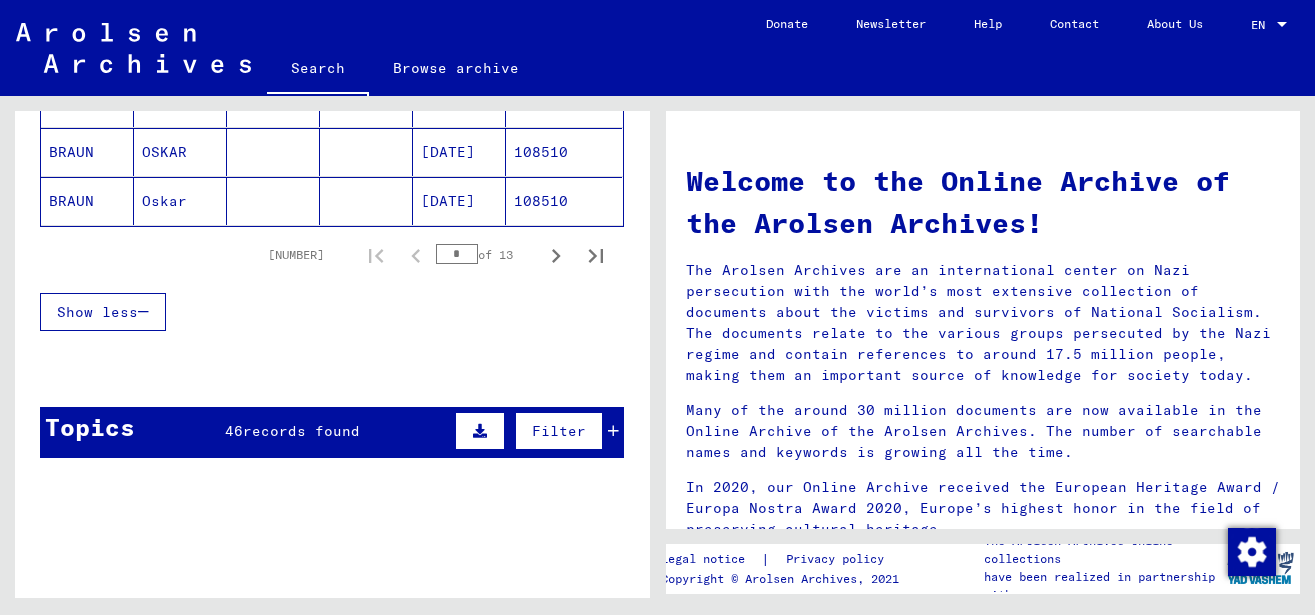 drag, startPoint x: 447, startPoint y: 249, endPoint x: 437, endPoint y: 258, distance: 13.453624 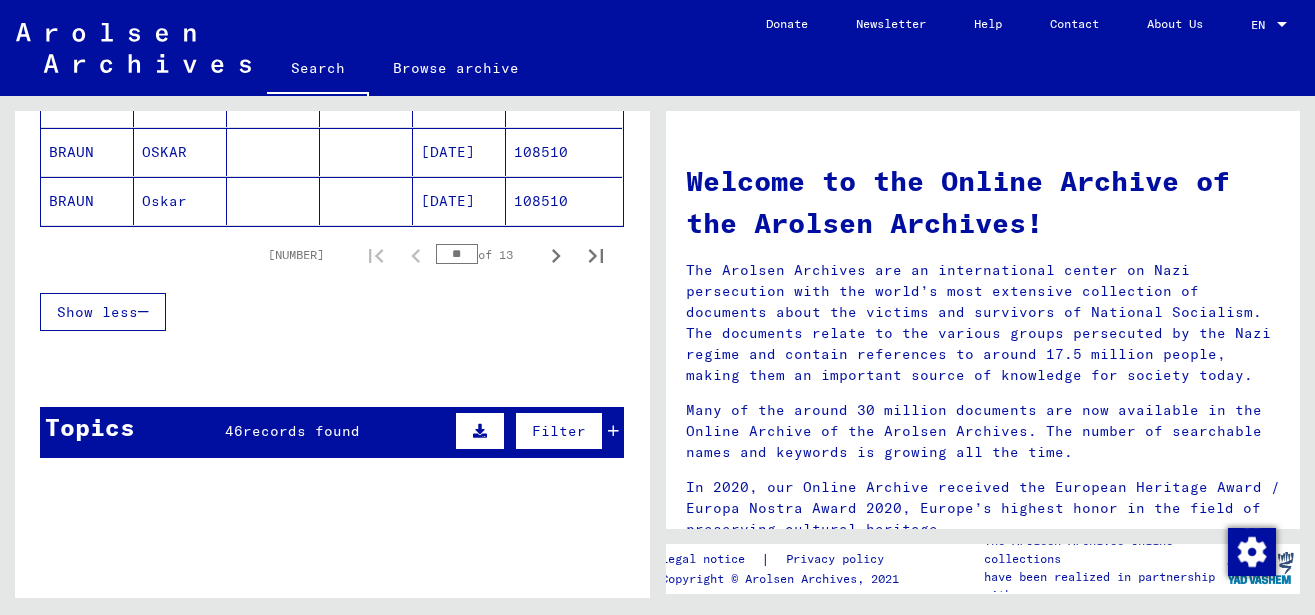 type on "**" 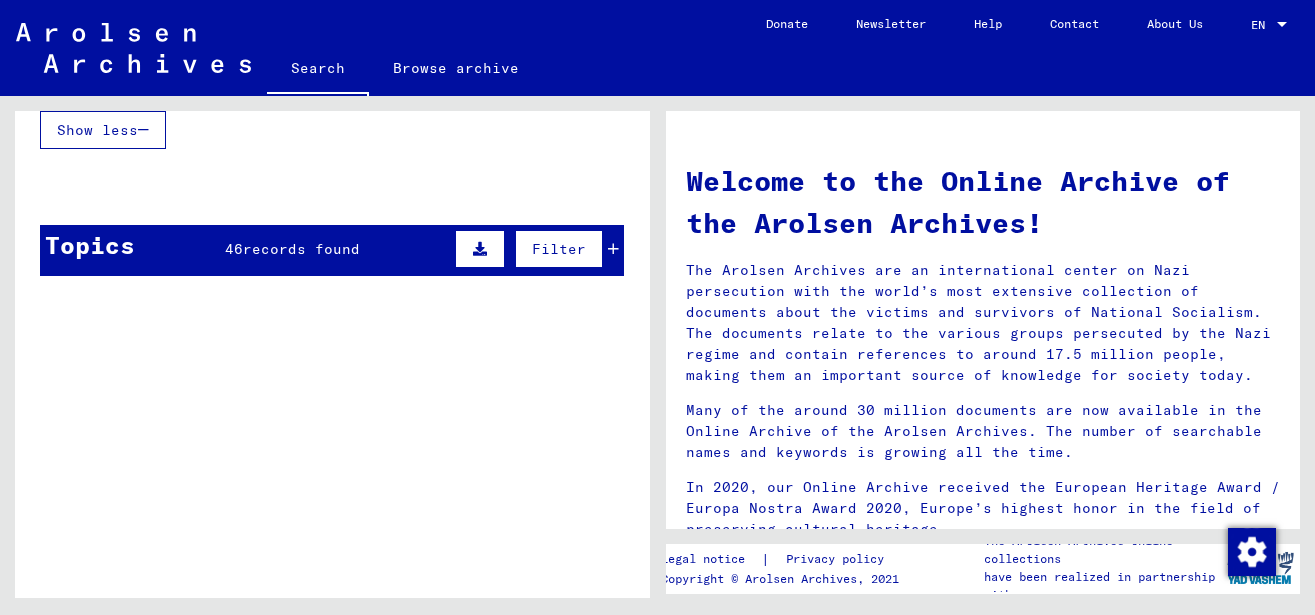 scroll, scrollTop: 1620, scrollLeft: 0, axis: vertical 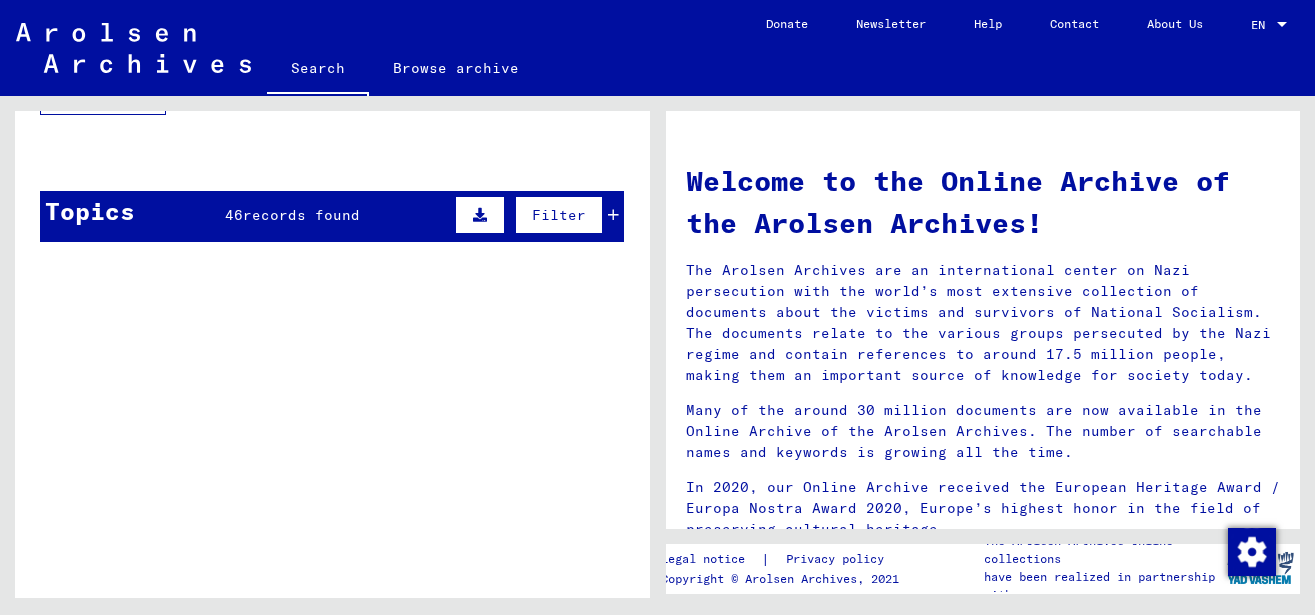 click on "46" at bounding box center [234, 215] 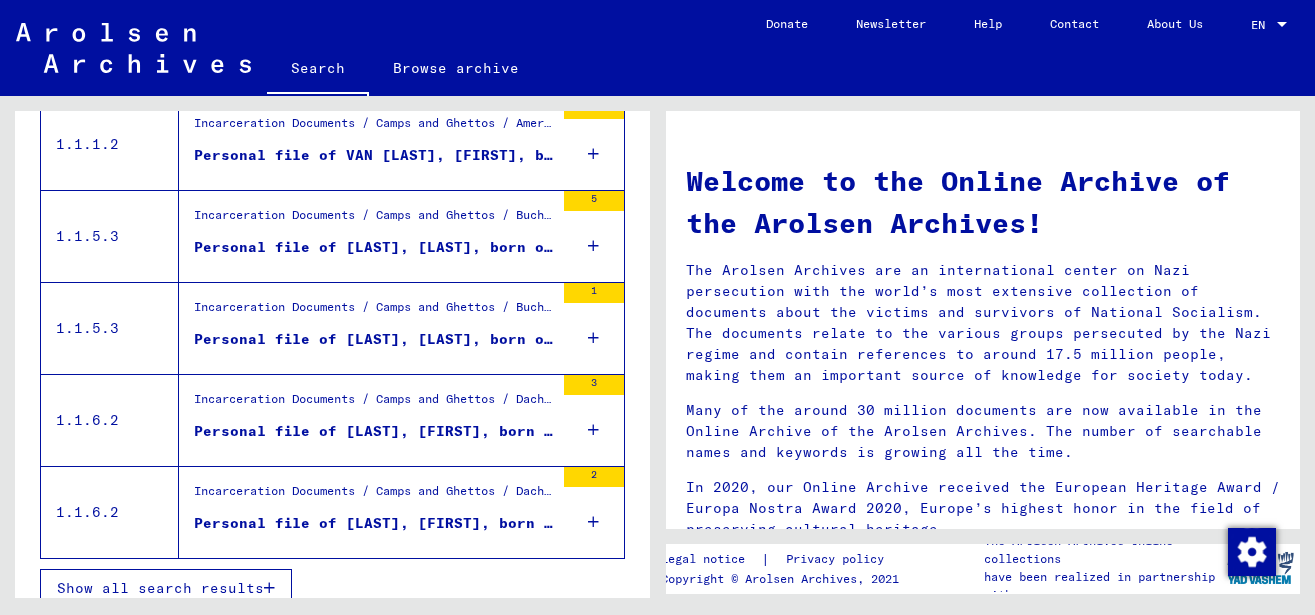 scroll, scrollTop: 1820, scrollLeft: 0, axis: vertical 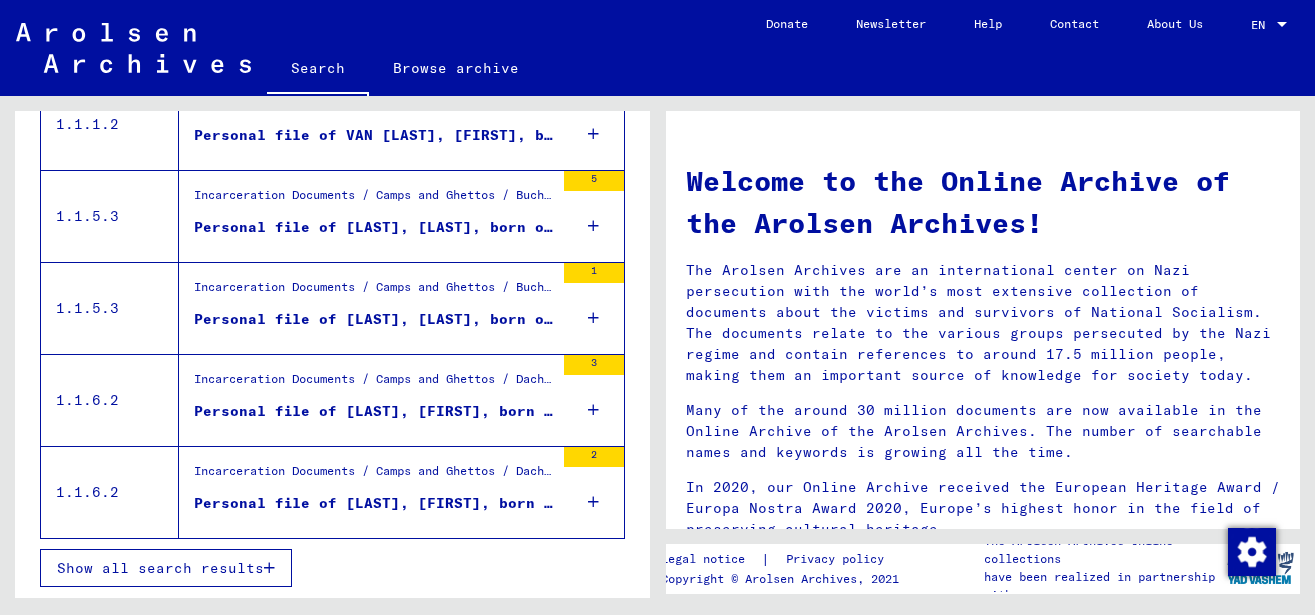 click on "Show all search results" at bounding box center (160, 568) 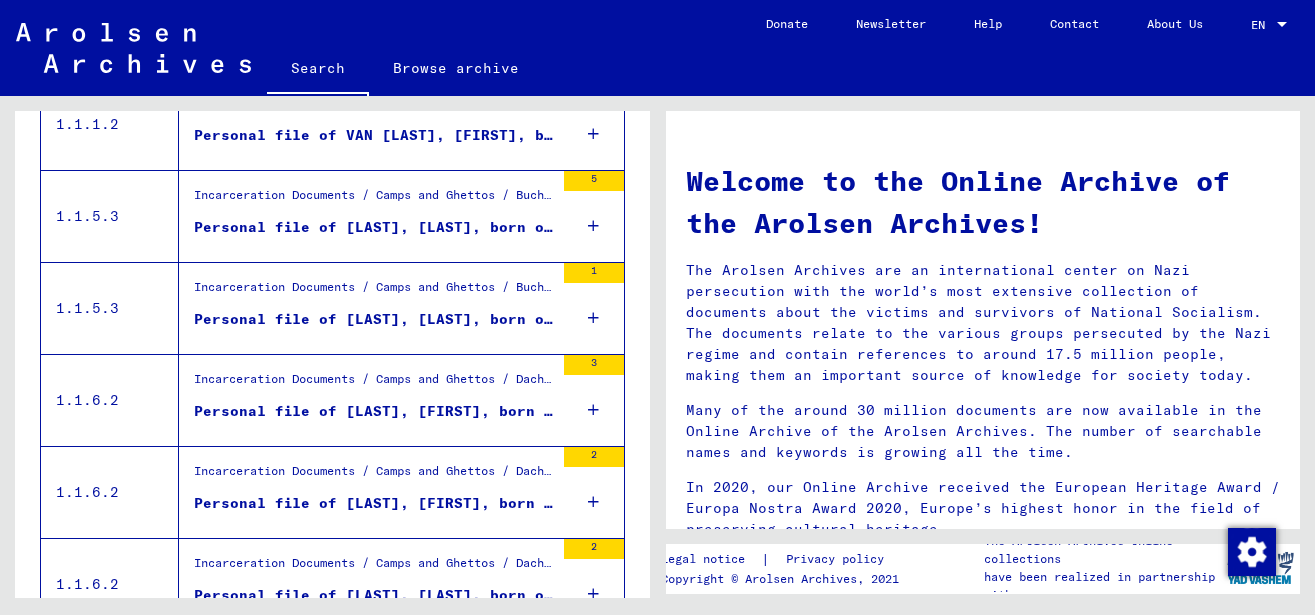 scroll, scrollTop: 423, scrollLeft: 0, axis: vertical 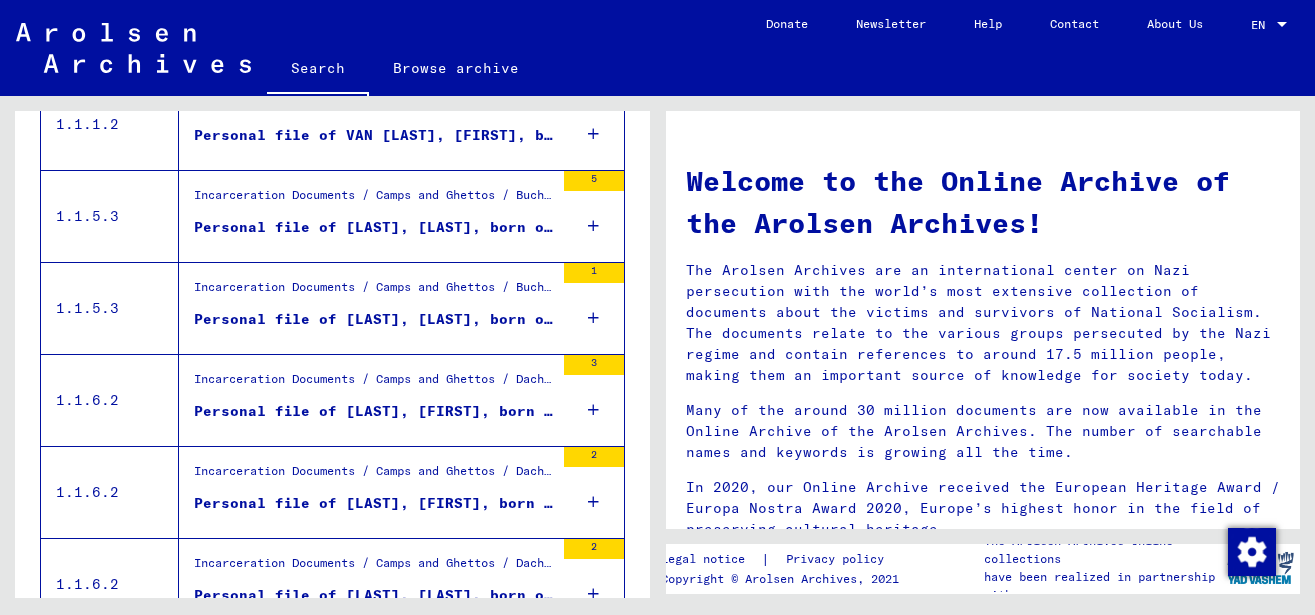 click on "Personal file of [LAST], [FIRST], born on [DATE]" at bounding box center [374, 411] 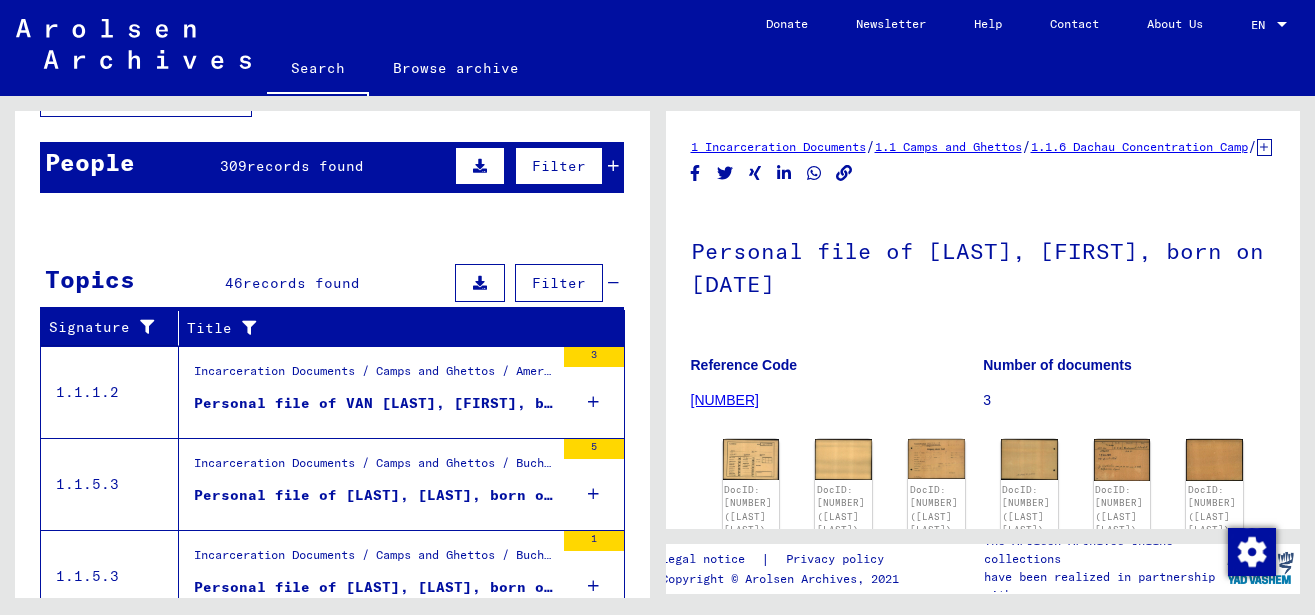 scroll, scrollTop: 0, scrollLeft: 0, axis: both 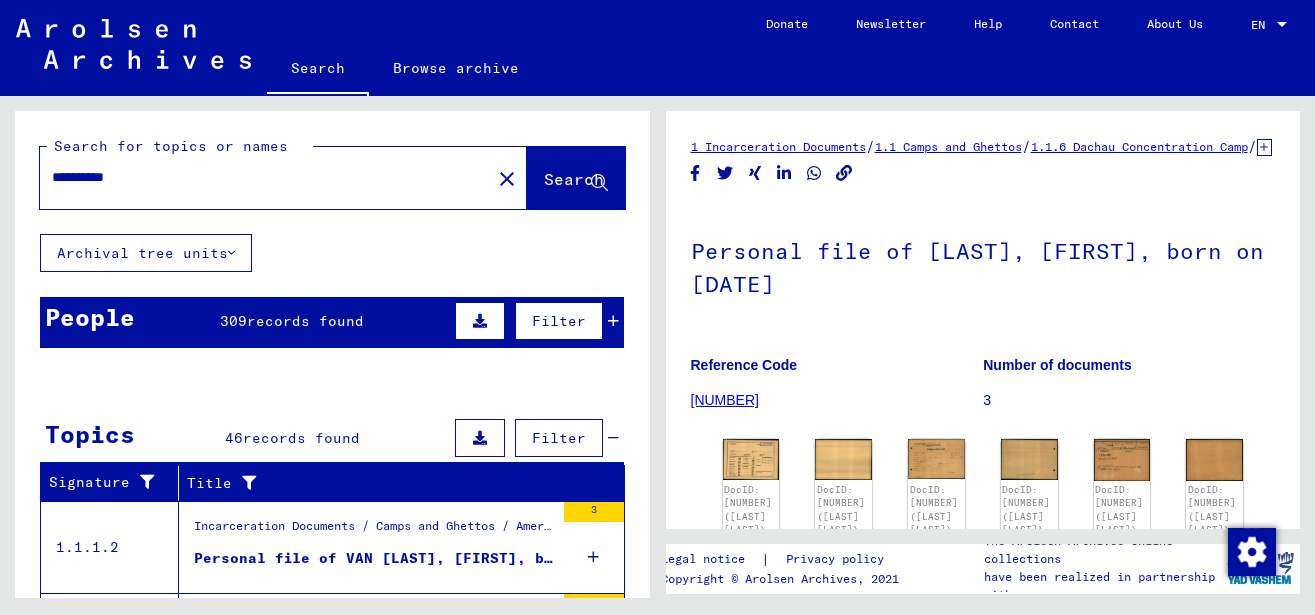 drag, startPoint x: 95, startPoint y: 178, endPoint x: -45, endPoint y: 152, distance: 142.39381 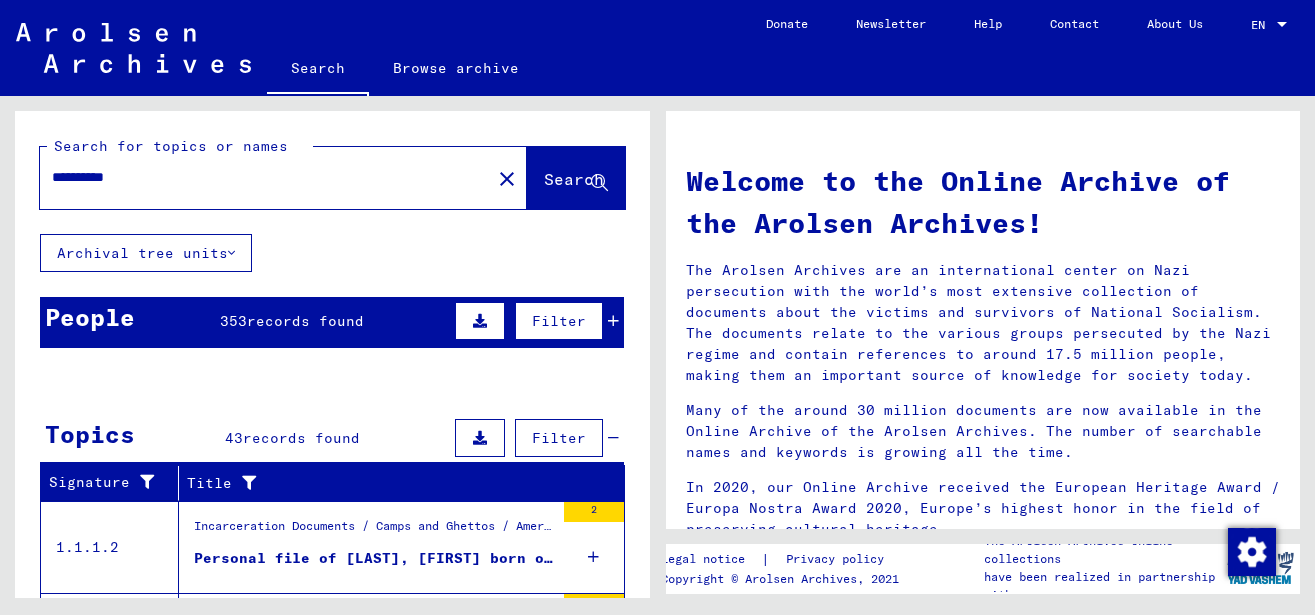 scroll, scrollTop: 423, scrollLeft: 0, axis: vertical 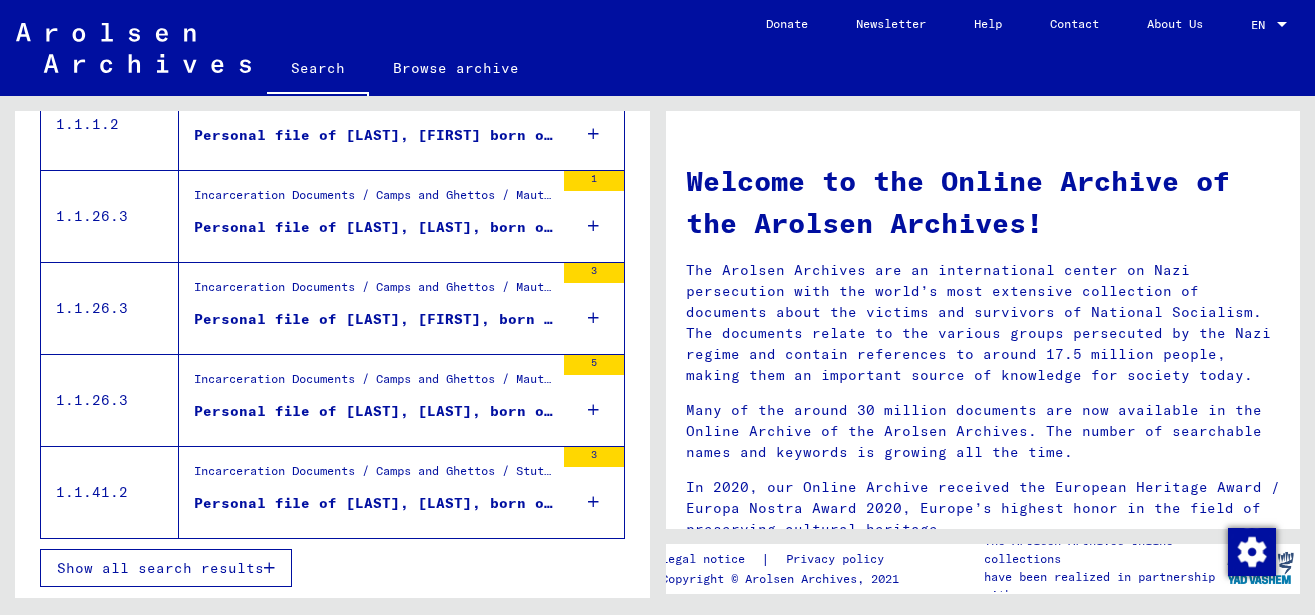 click on "Incarceration Documents / Camps and Ghettos / Mauthausen Concentration Camp / Individual Documents Regarding Male Detainees Mauthausen / Personal Files (male) - Concentration Camp Mauthausen / Files with names from CEBULA" at bounding box center (374, 200) 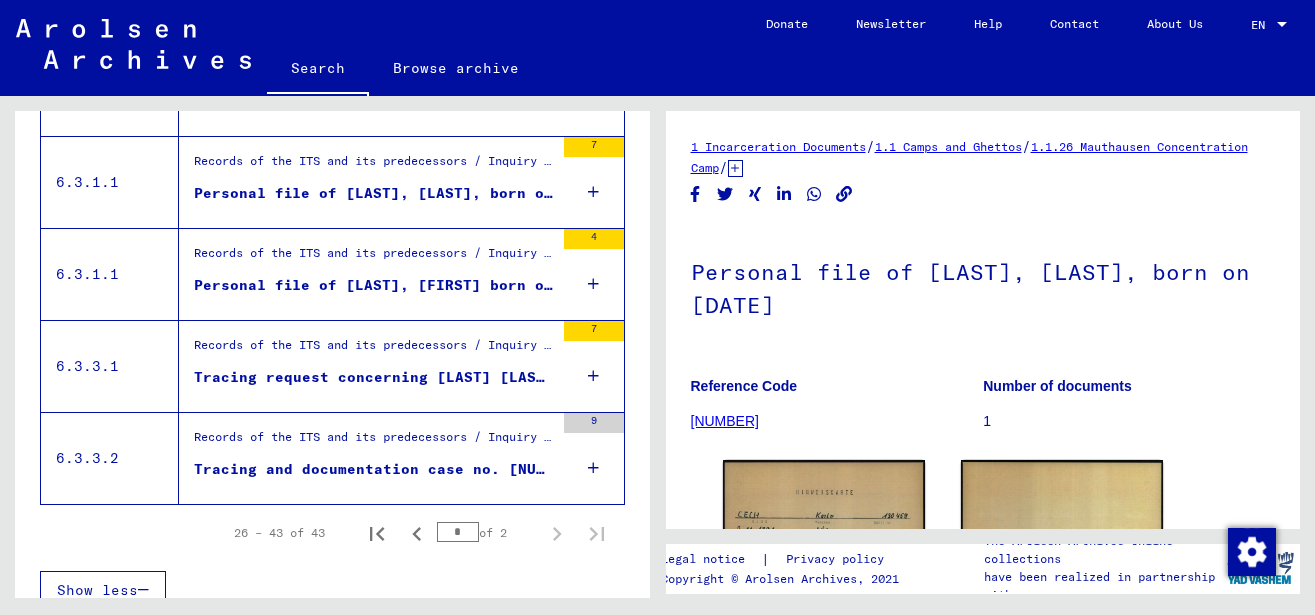scroll, scrollTop: 2319, scrollLeft: 0, axis: vertical 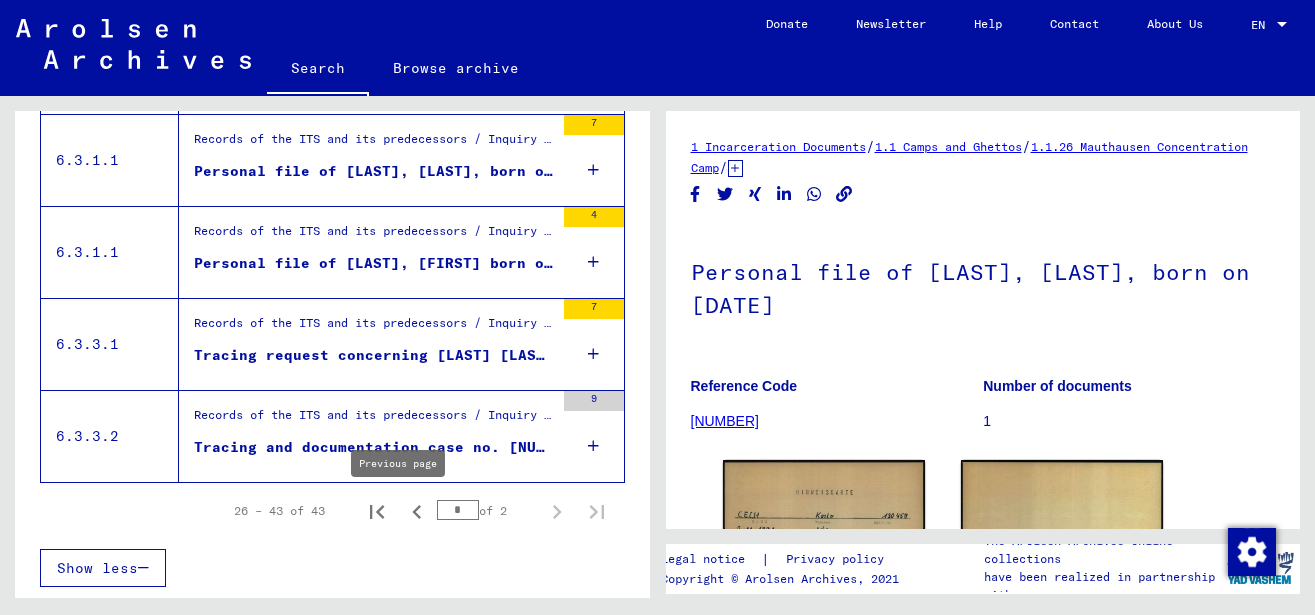 click 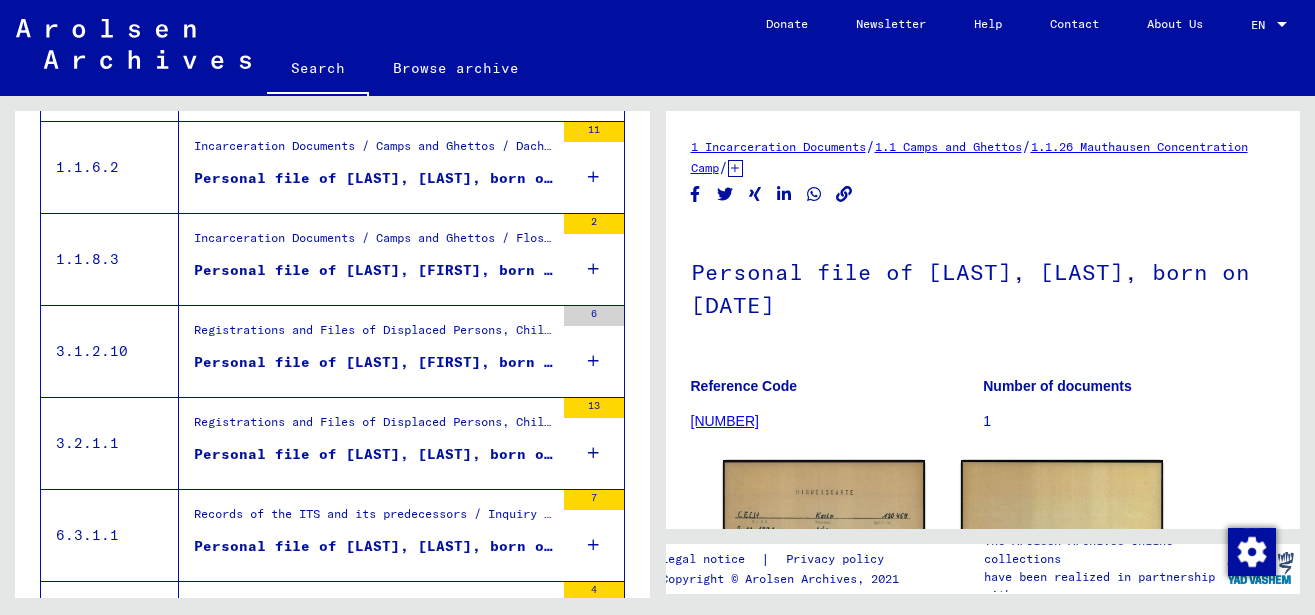scroll, scrollTop: 2319, scrollLeft: 0, axis: vertical 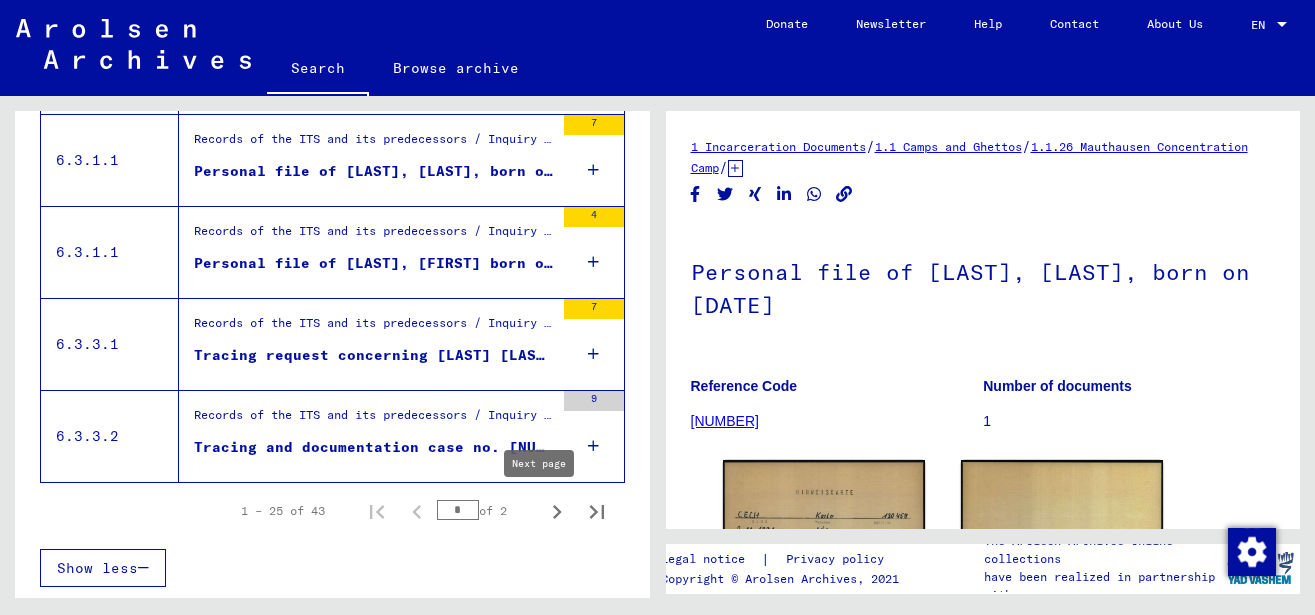 click 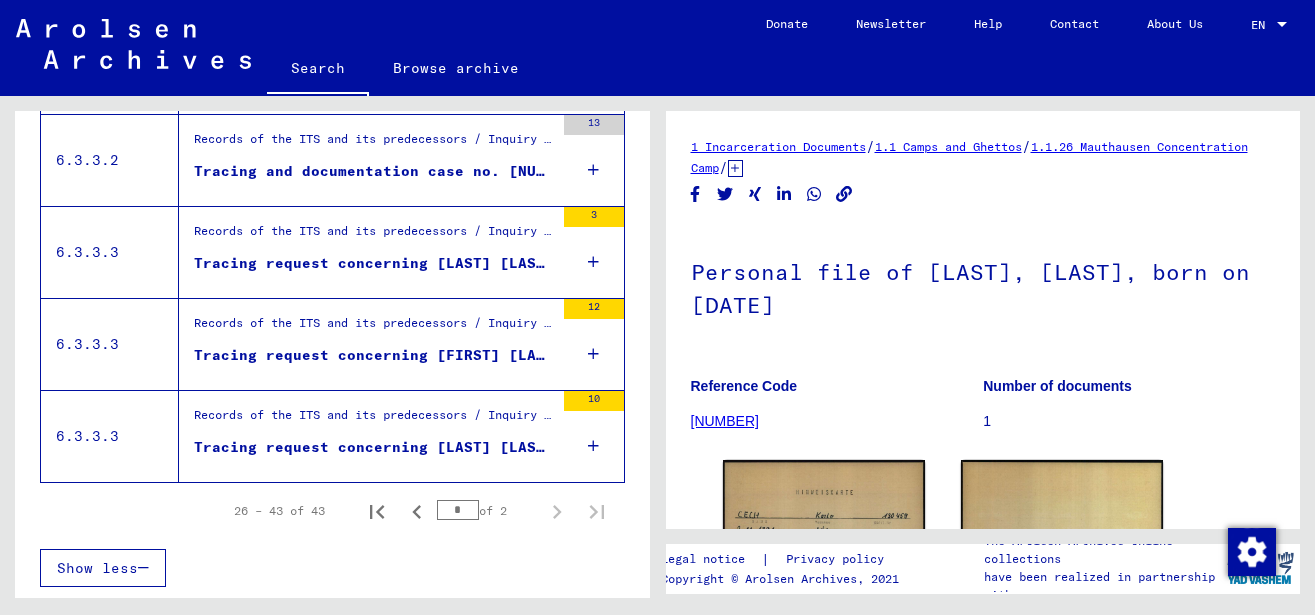 scroll, scrollTop: 1675, scrollLeft: 0, axis: vertical 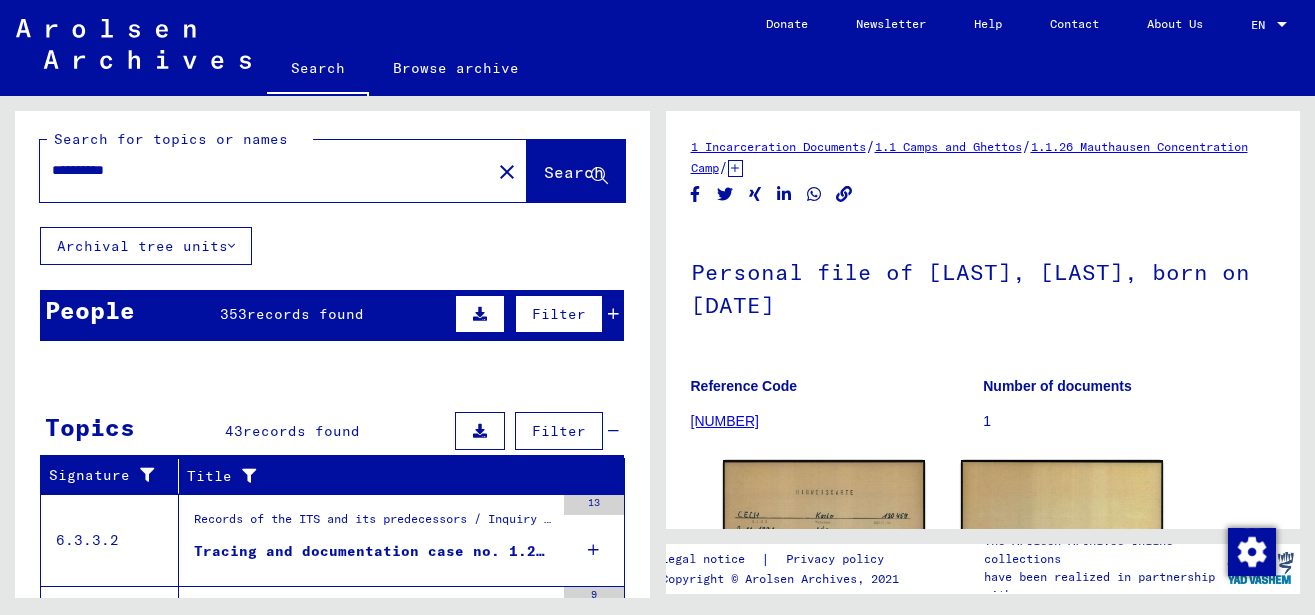 click on "close" 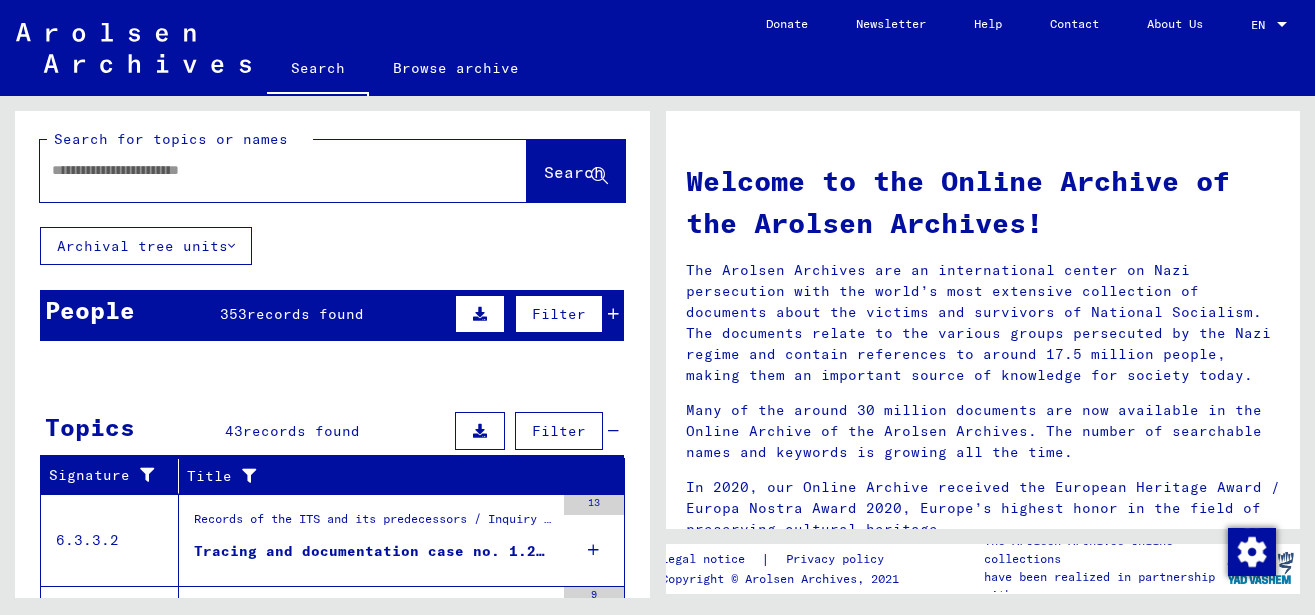 scroll, scrollTop: 0, scrollLeft: 0, axis: both 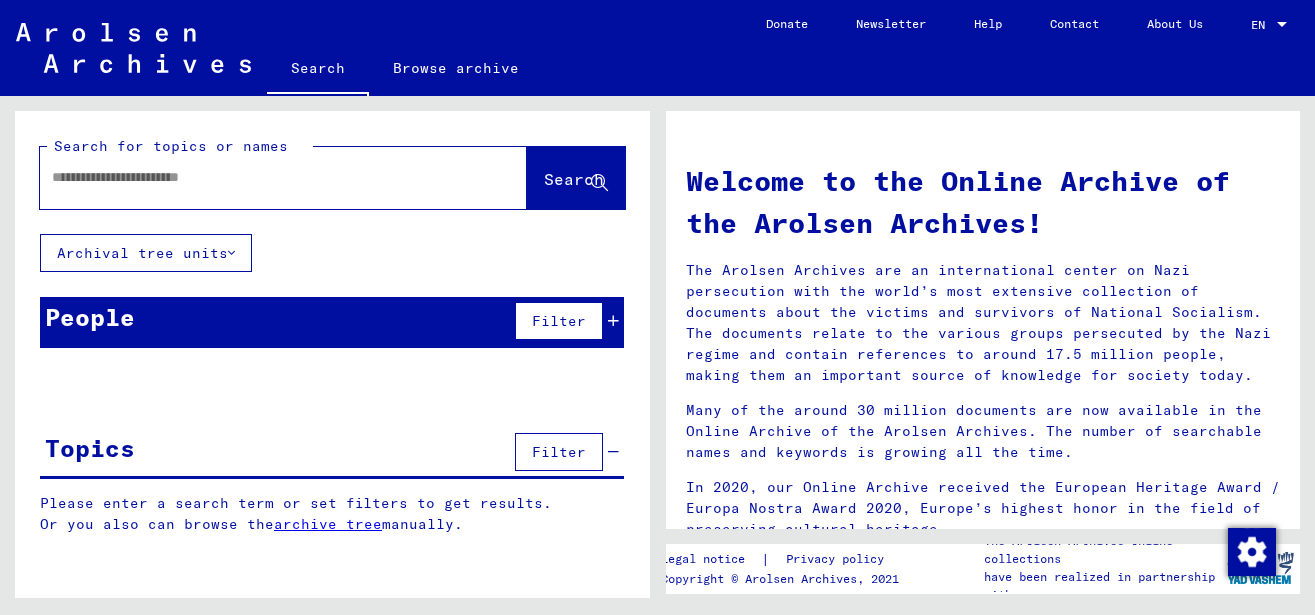 click at bounding box center [259, 177] 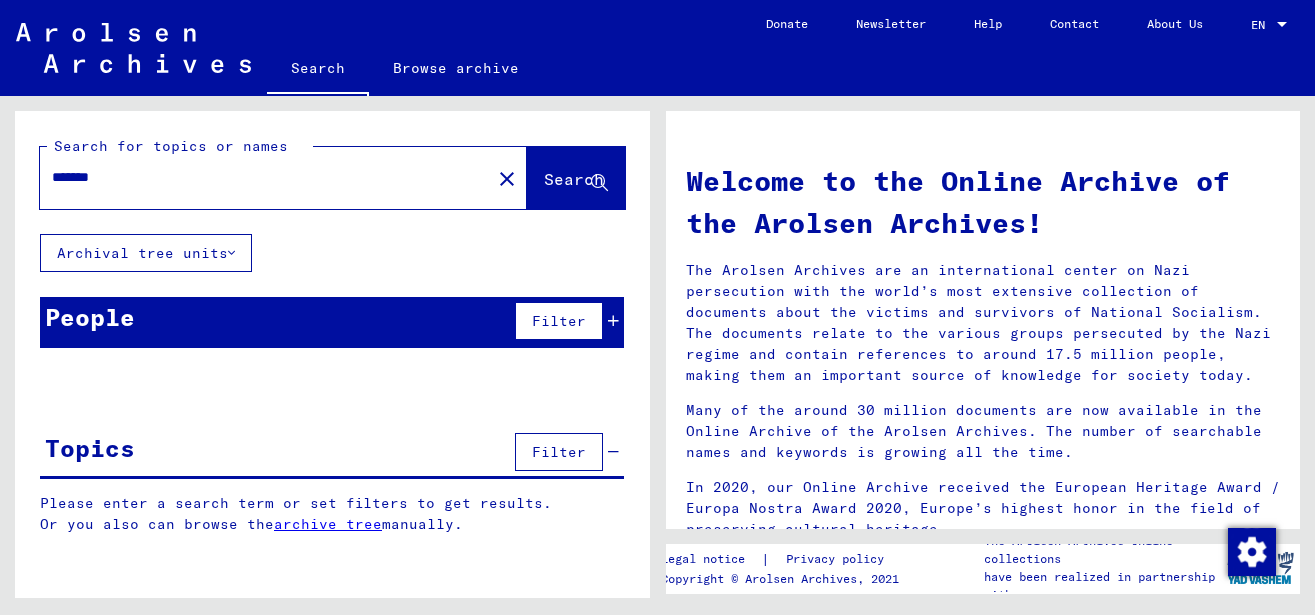 type on "*******" 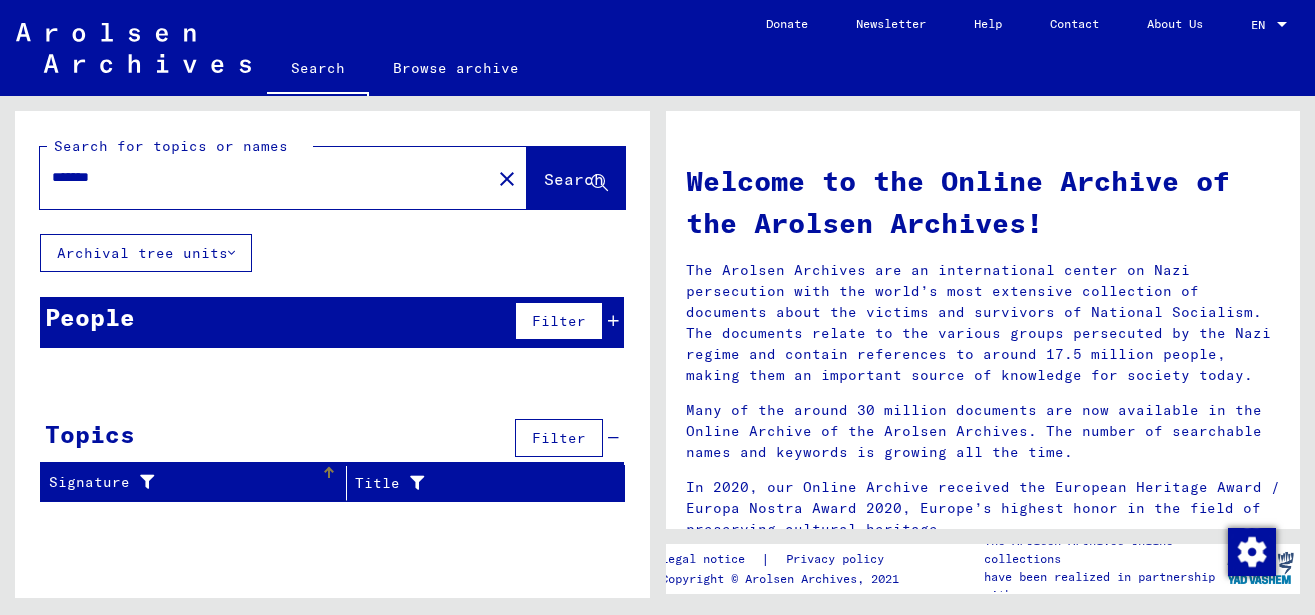 click on "Signature" at bounding box center (185, 482) 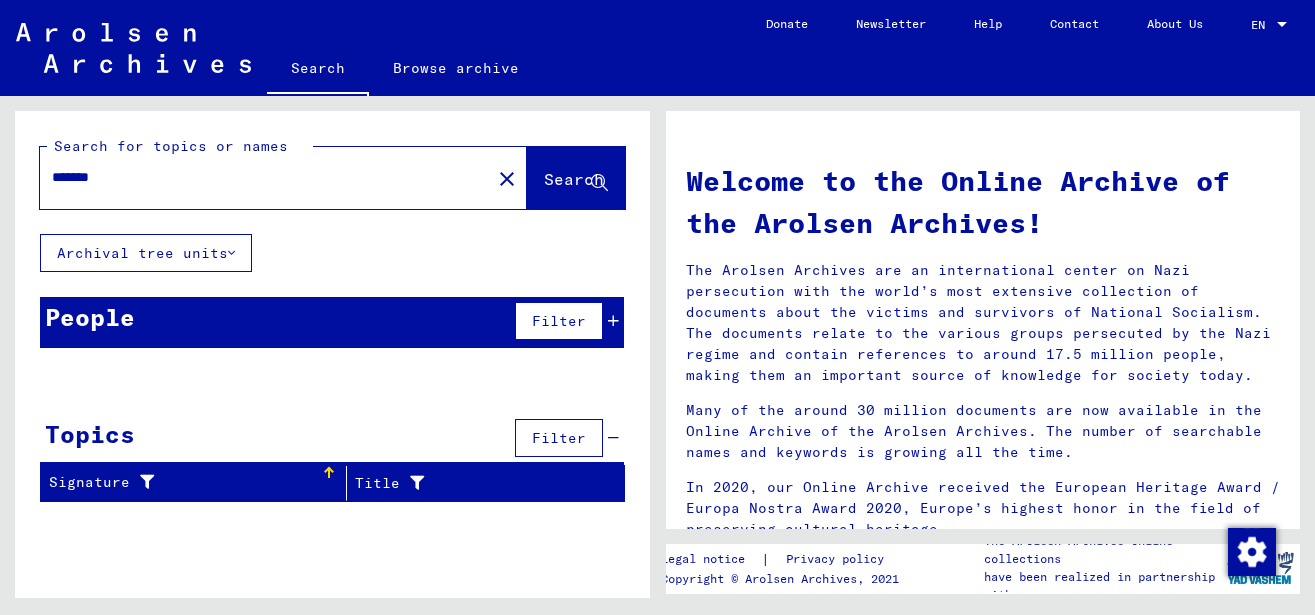 click on "Topics" at bounding box center [90, 434] 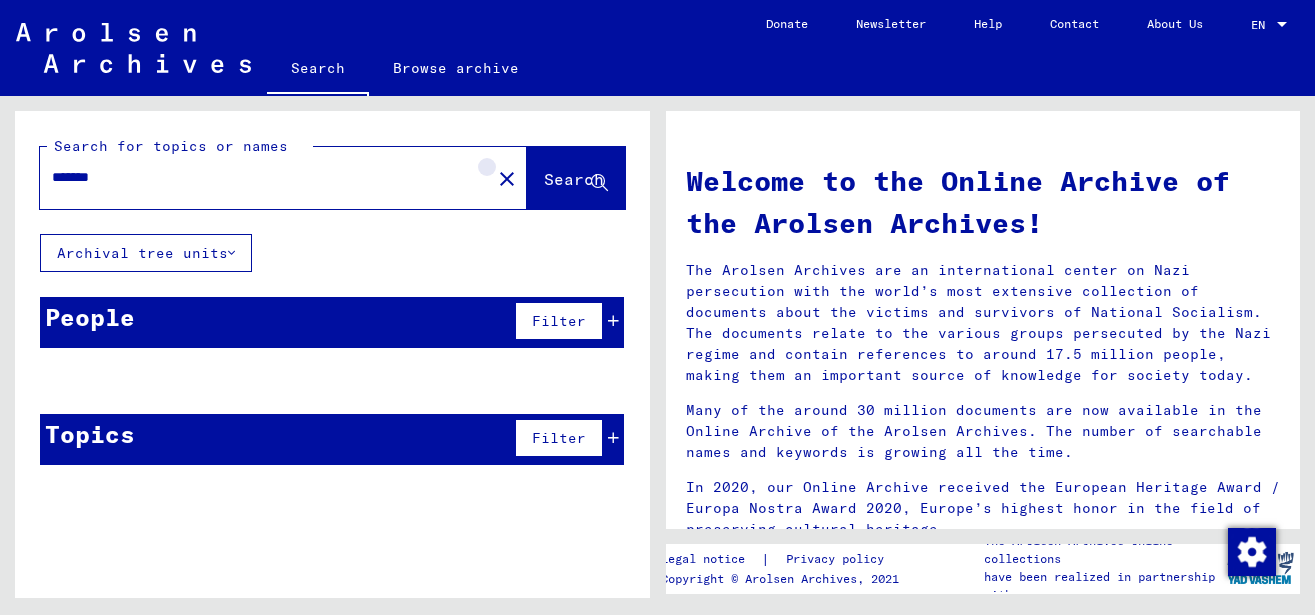 click on "close" 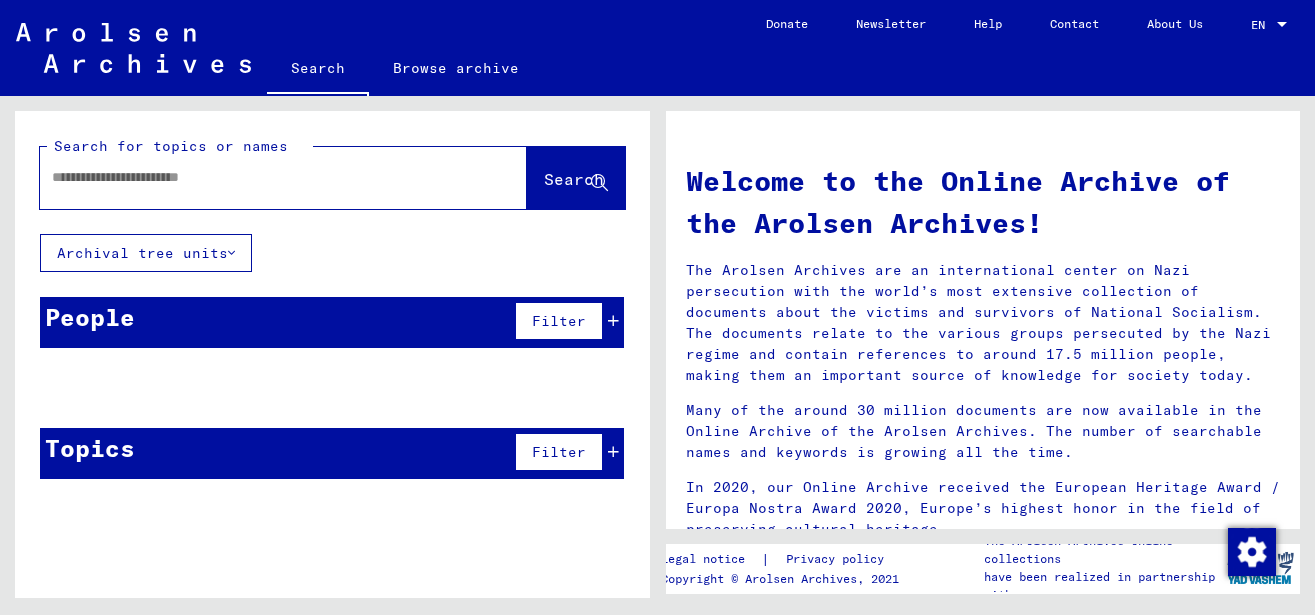 click at bounding box center (259, 177) 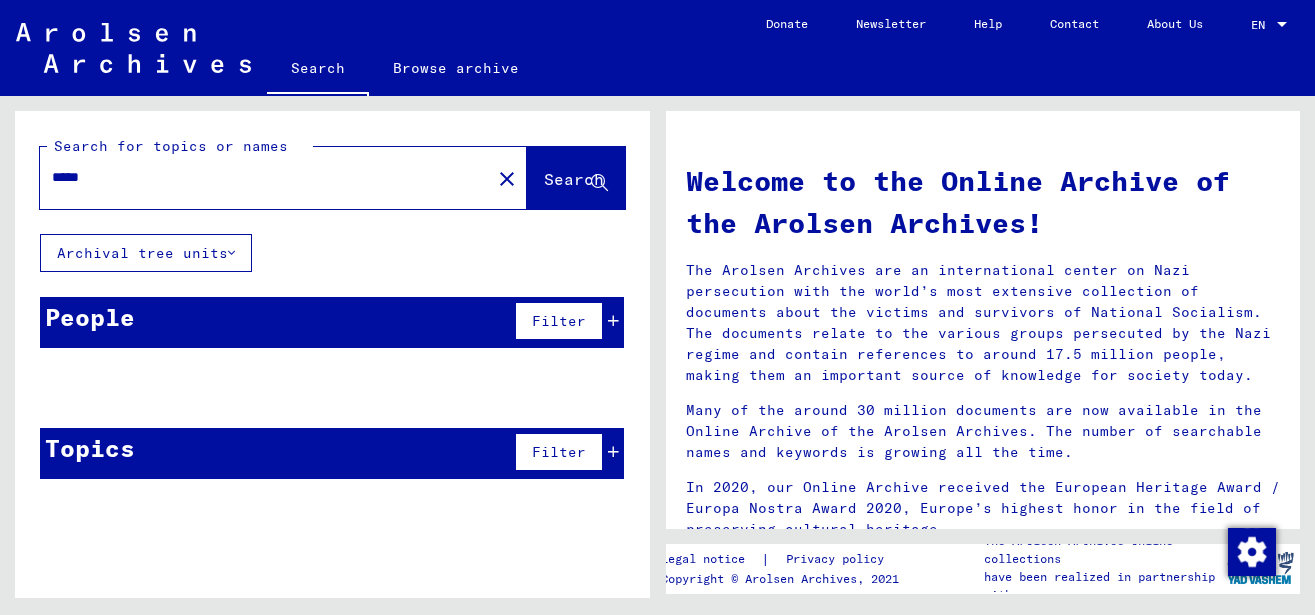 type on "*****" 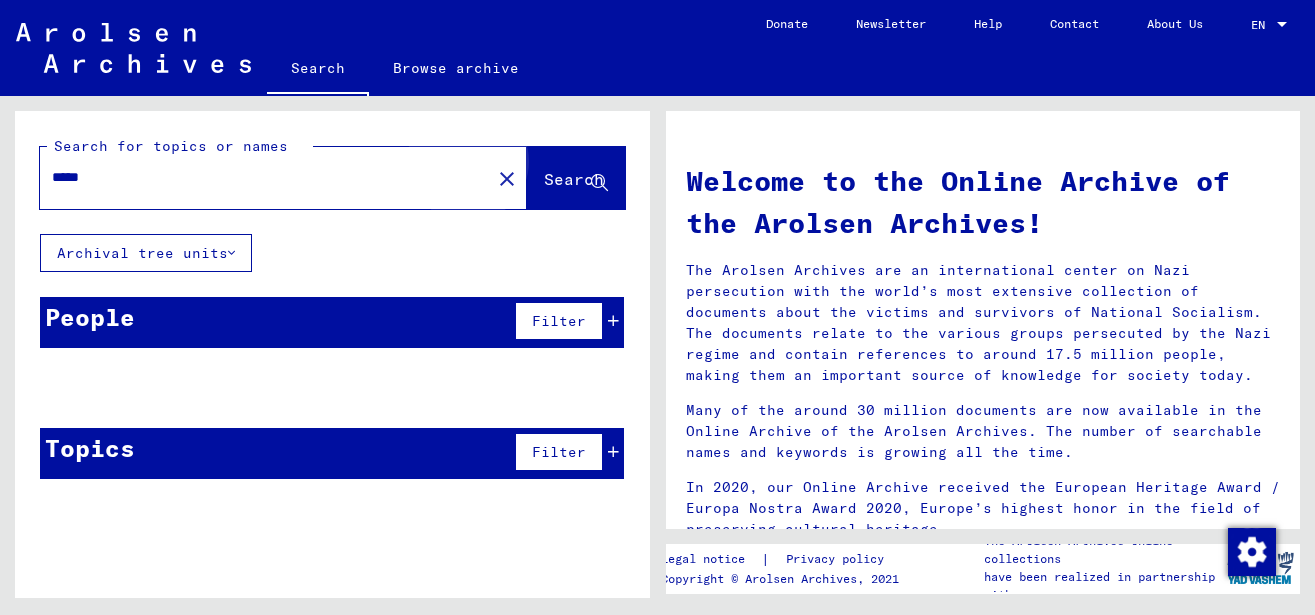 click on "Search" 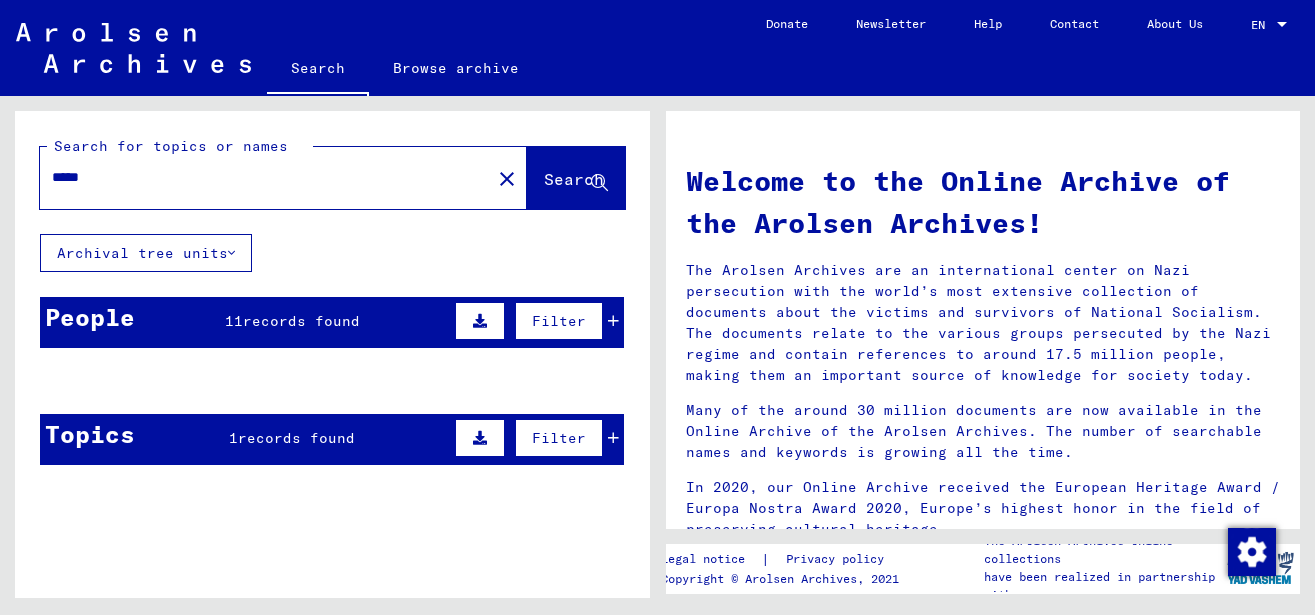 click on "11" at bounding box center [234, 321] 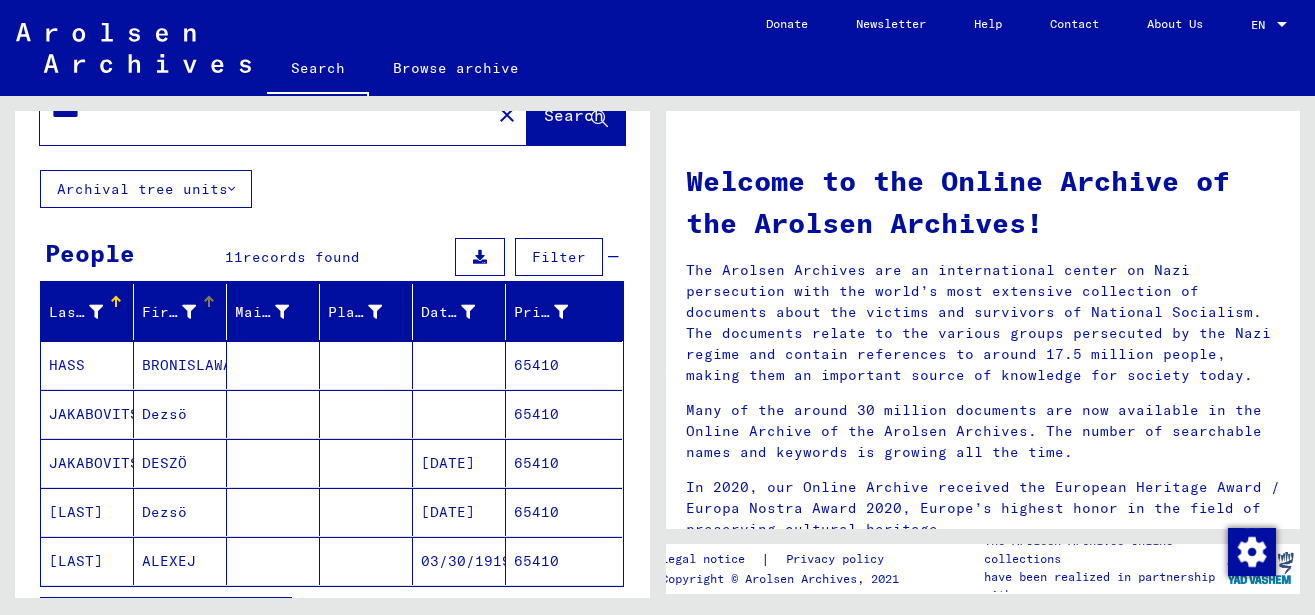 scroll, scrollTop: 108, scrollLeft: 0, axis: vertical 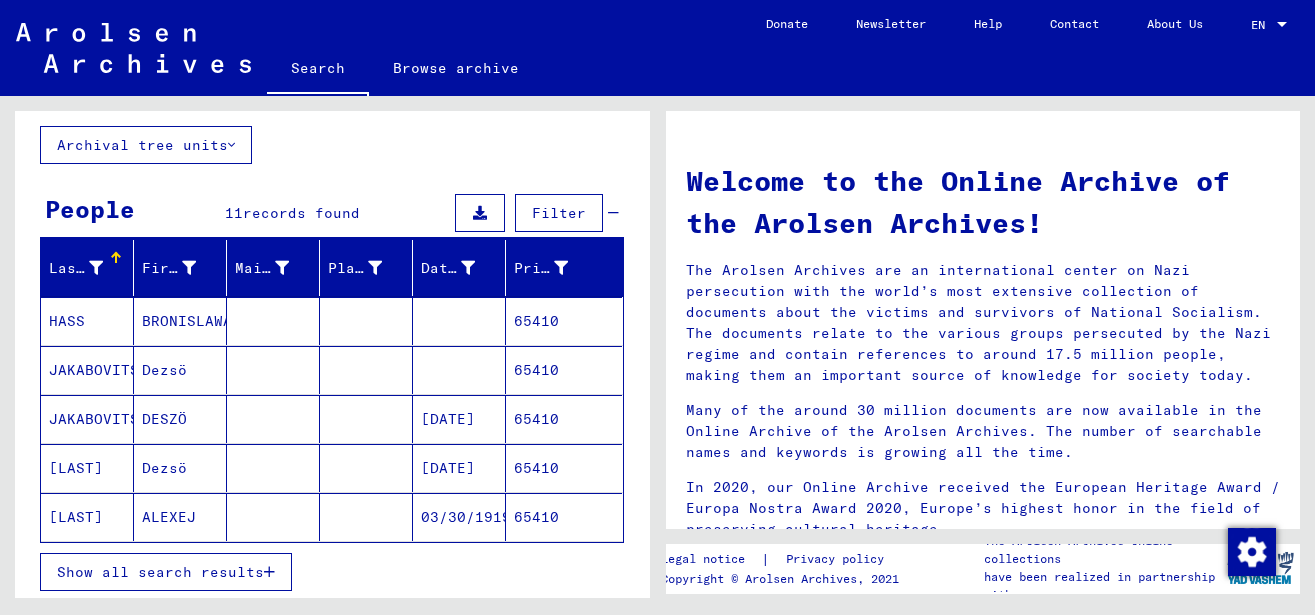 click on "Show all search results" at bounding box center (160, 572) 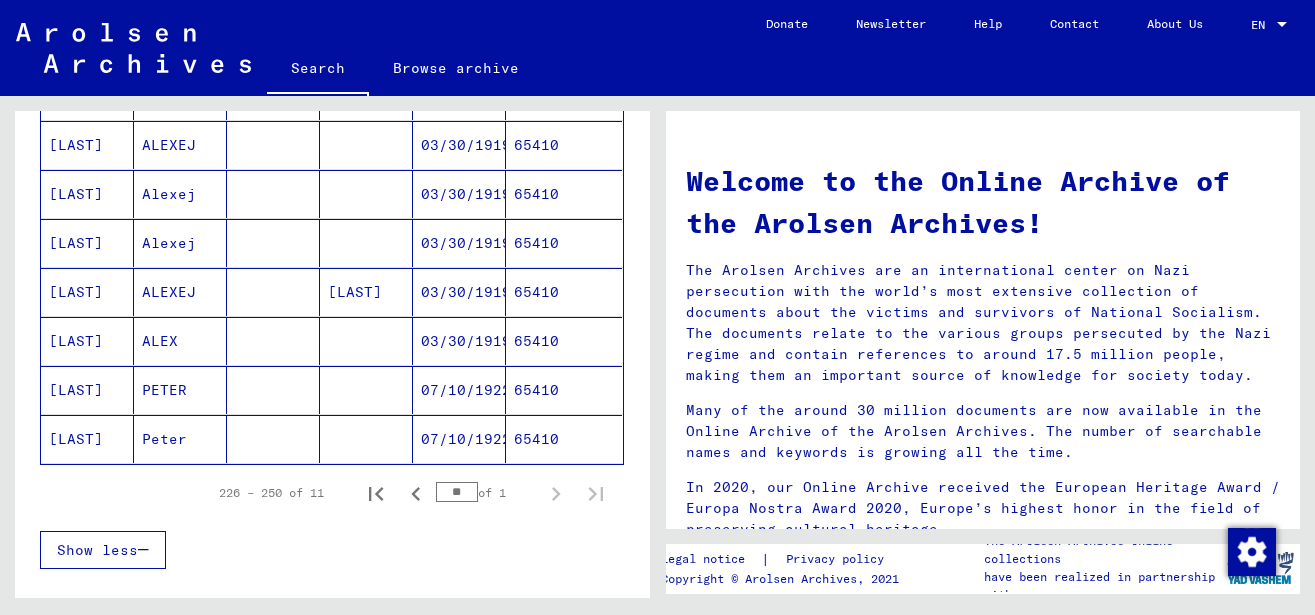 scroll, scrollTop: 432, scrollLeft: 0, axis: vertical 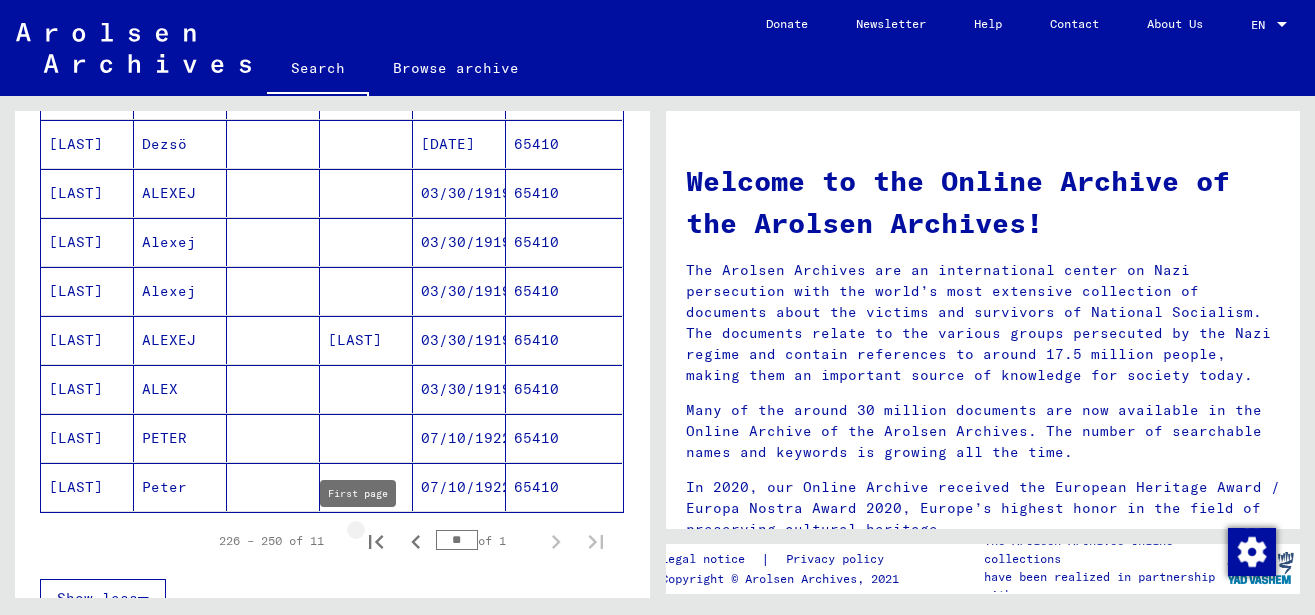 click 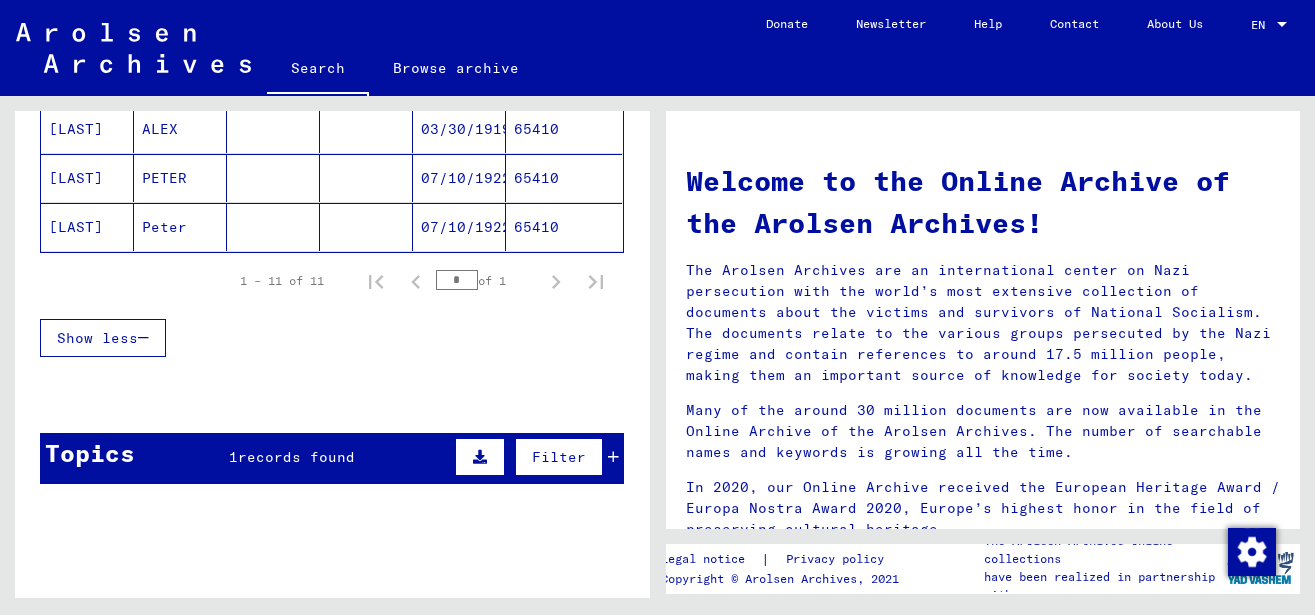 scroll, scrollTop: 750, scrollLeft: 0, axis: vertical 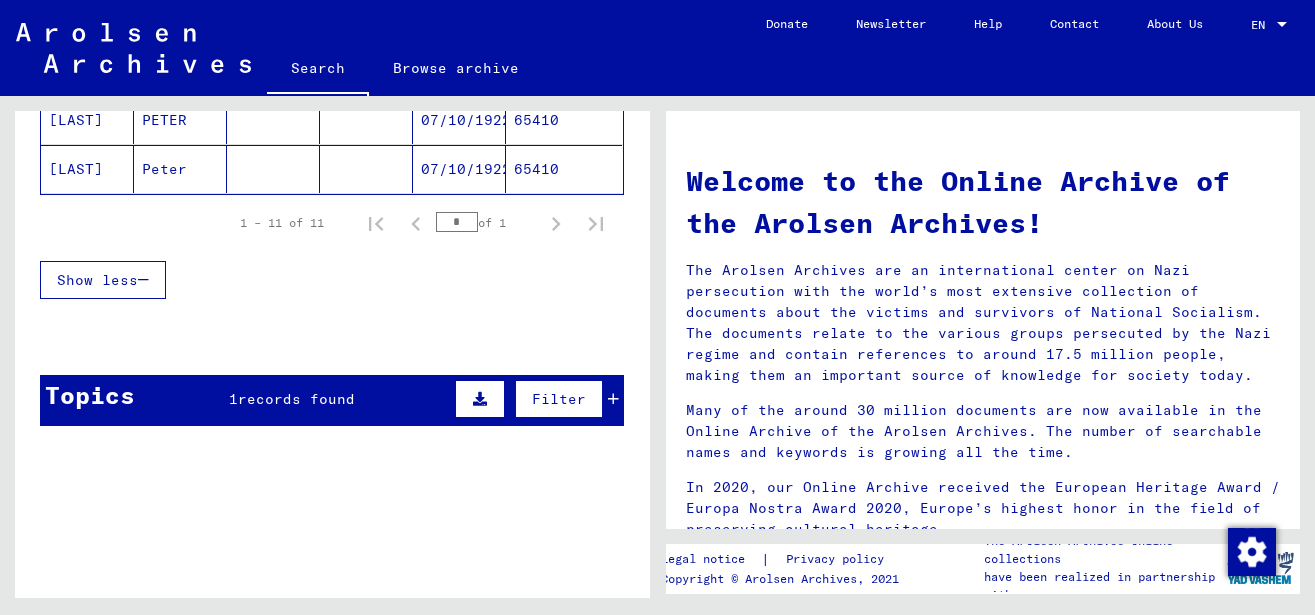 click on "Show less" at bounding box center [97, 280] 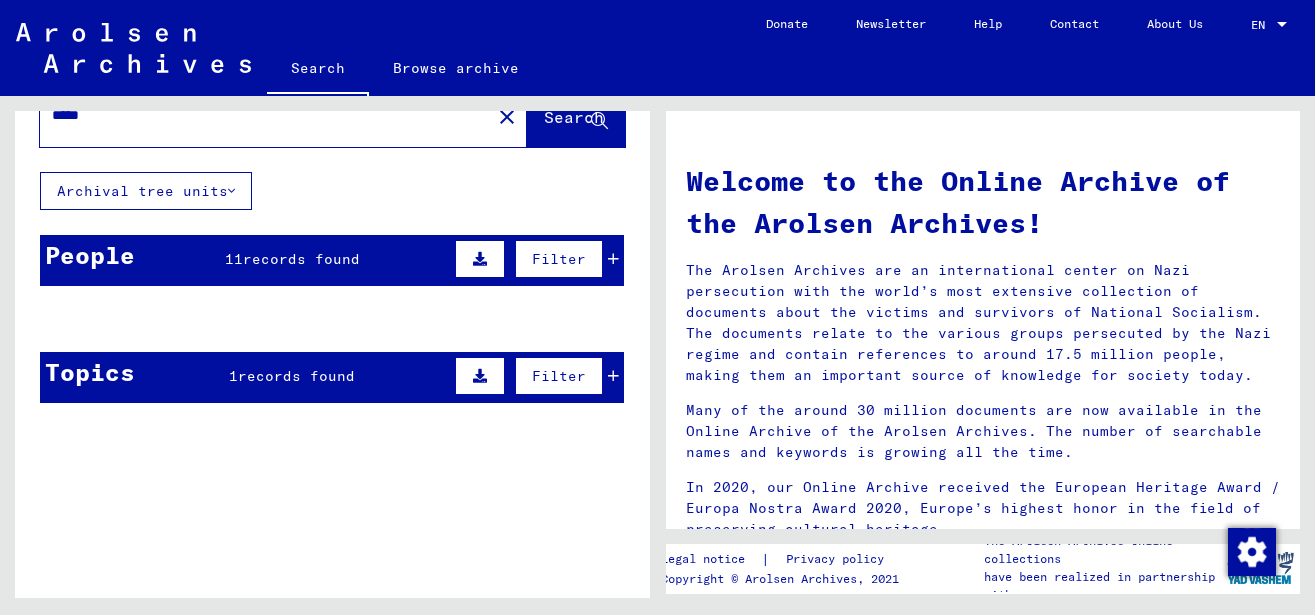 scroll, scrollTop: 0, scrollLeft: 0, axis: both 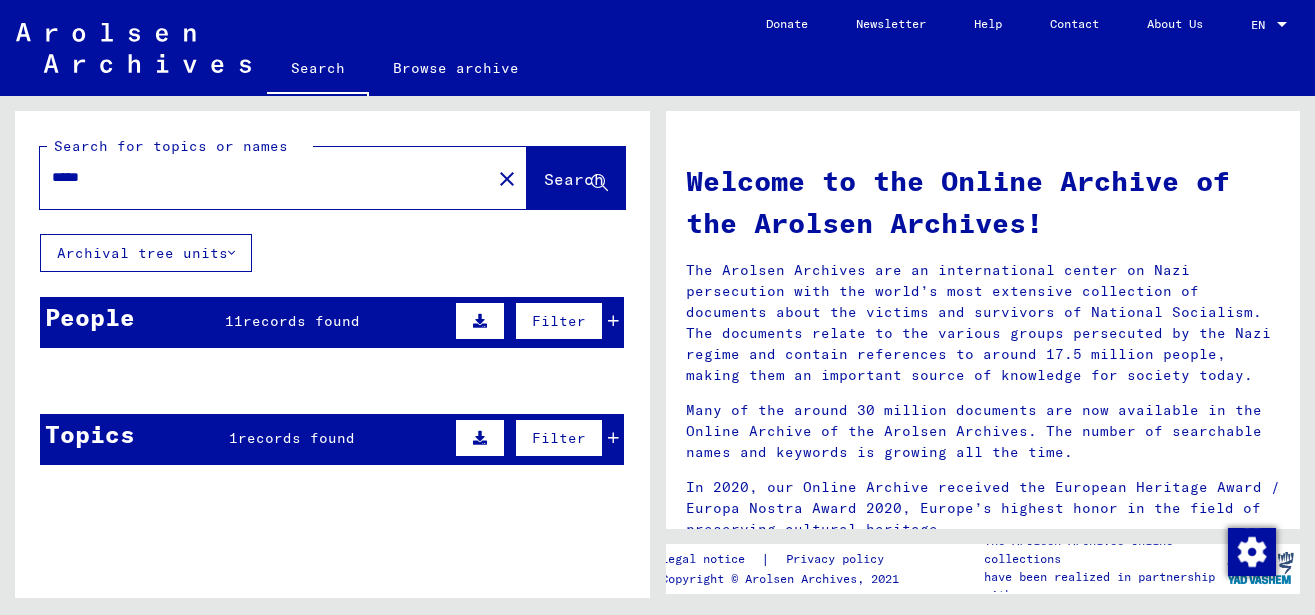 click at bounding box center [273, 478] 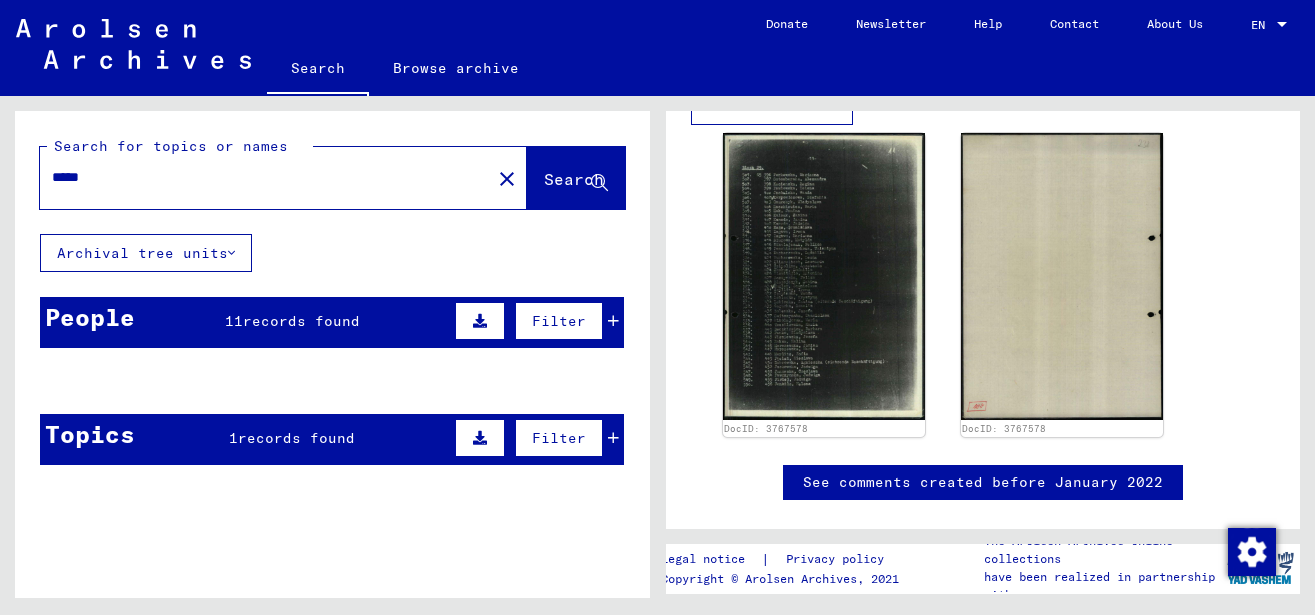 scroll, scrollTop: 540, scrollLeft: 0, axis: vertical 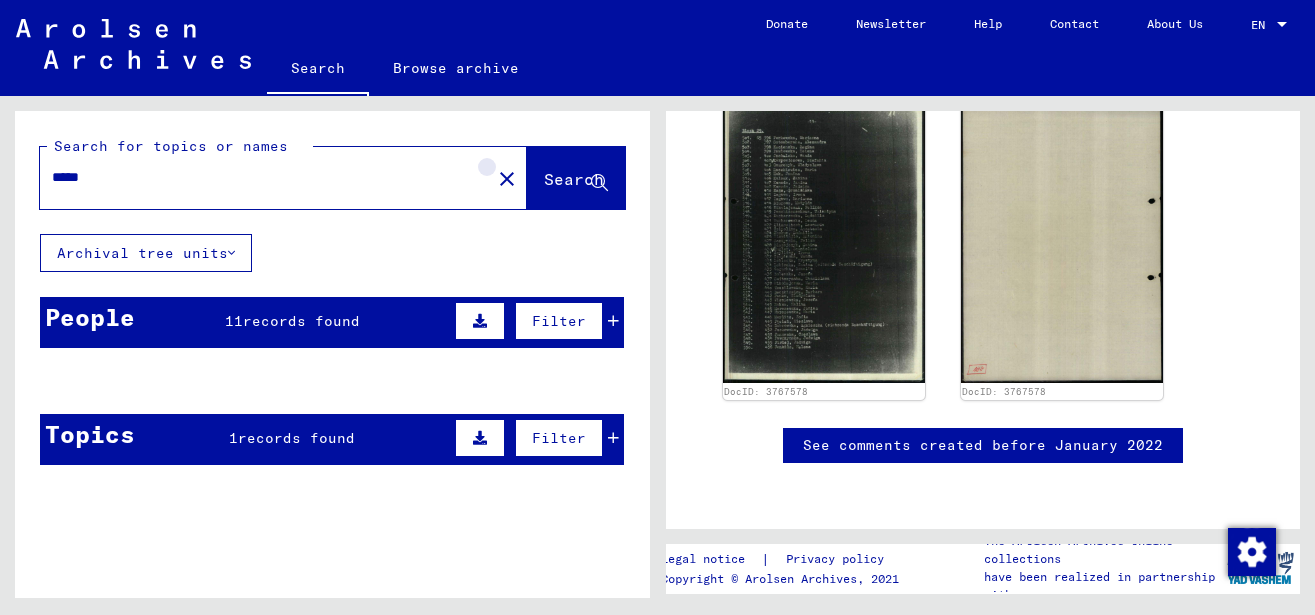 click on "close" 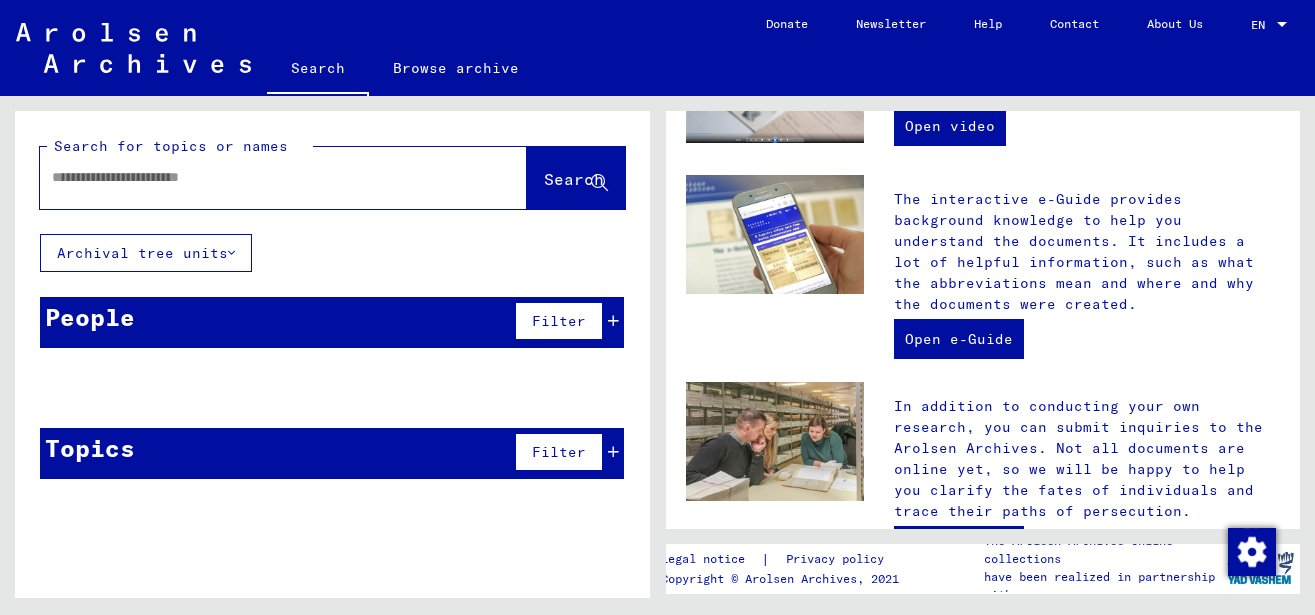 scroll, scrollTop: 0, scrollLeft: 0, axis: both 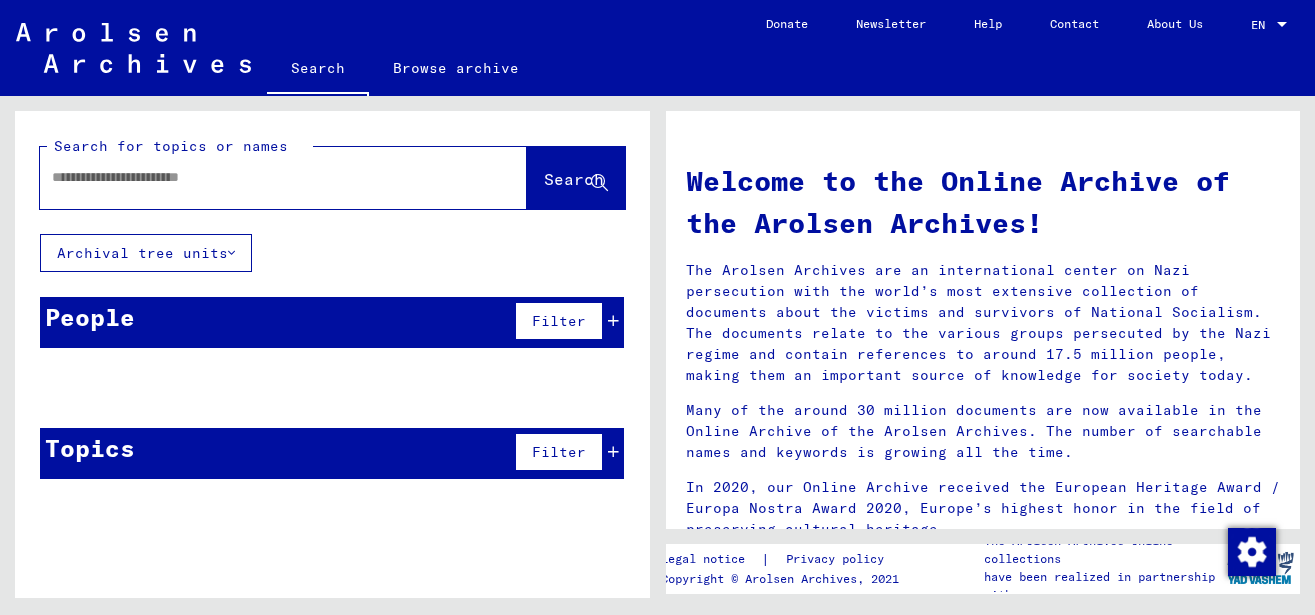 click at bounding box center [259, 177] 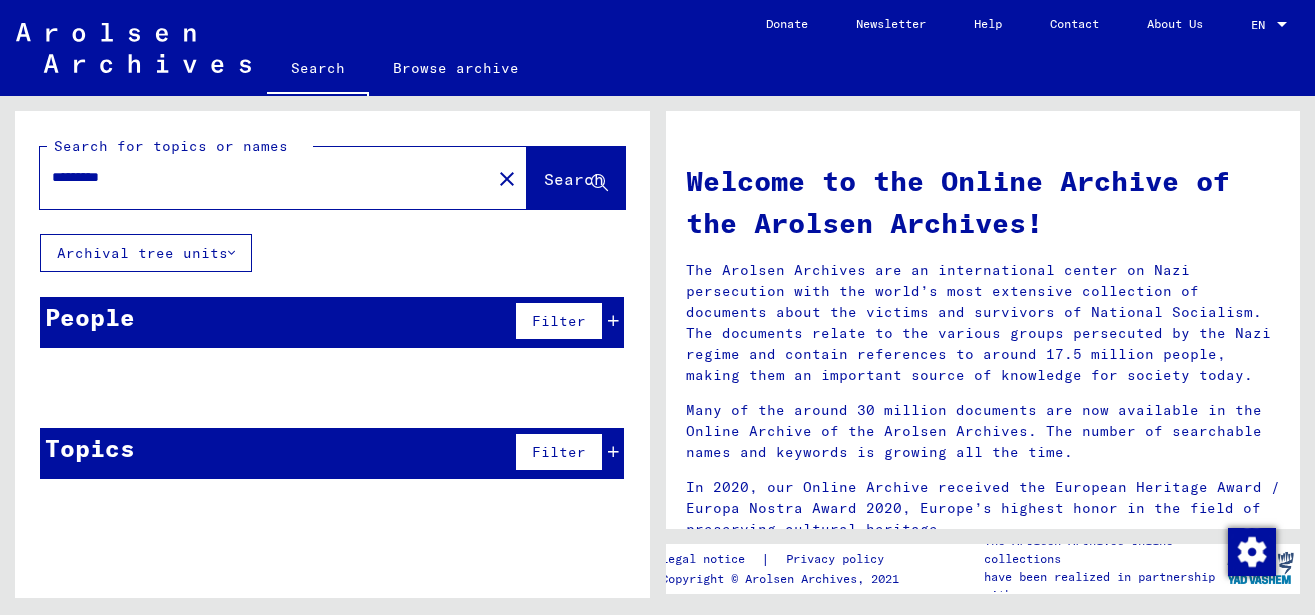 type on "*********" 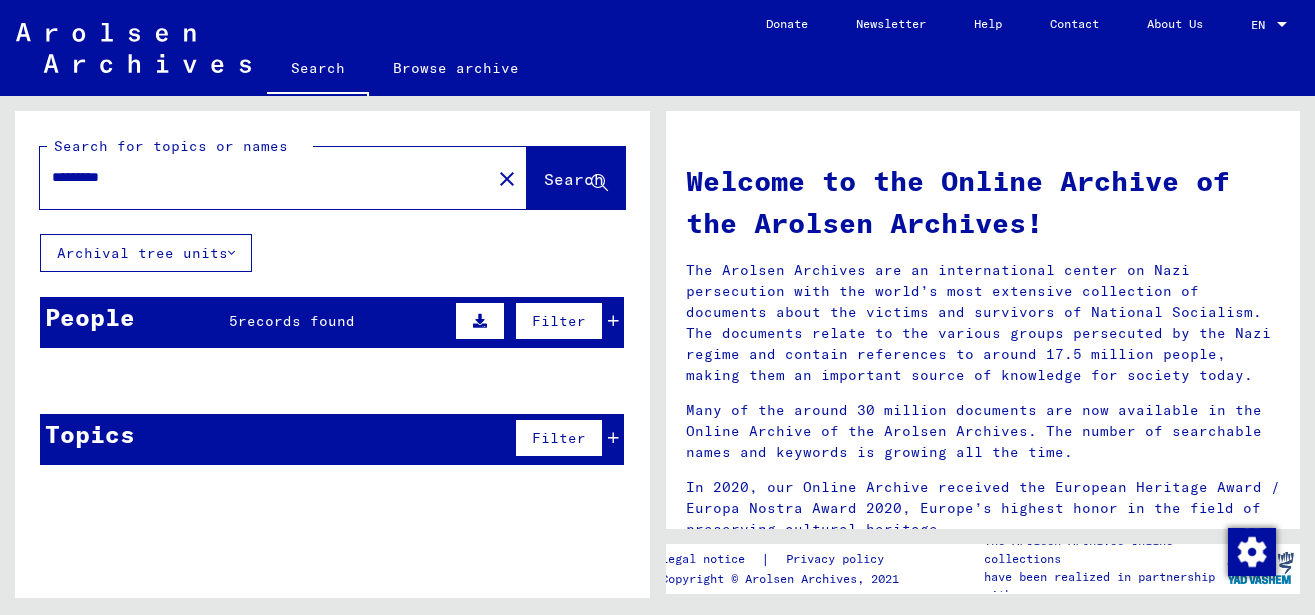 click on "People 5  records found  Filter" at bounding box center (332, 322) 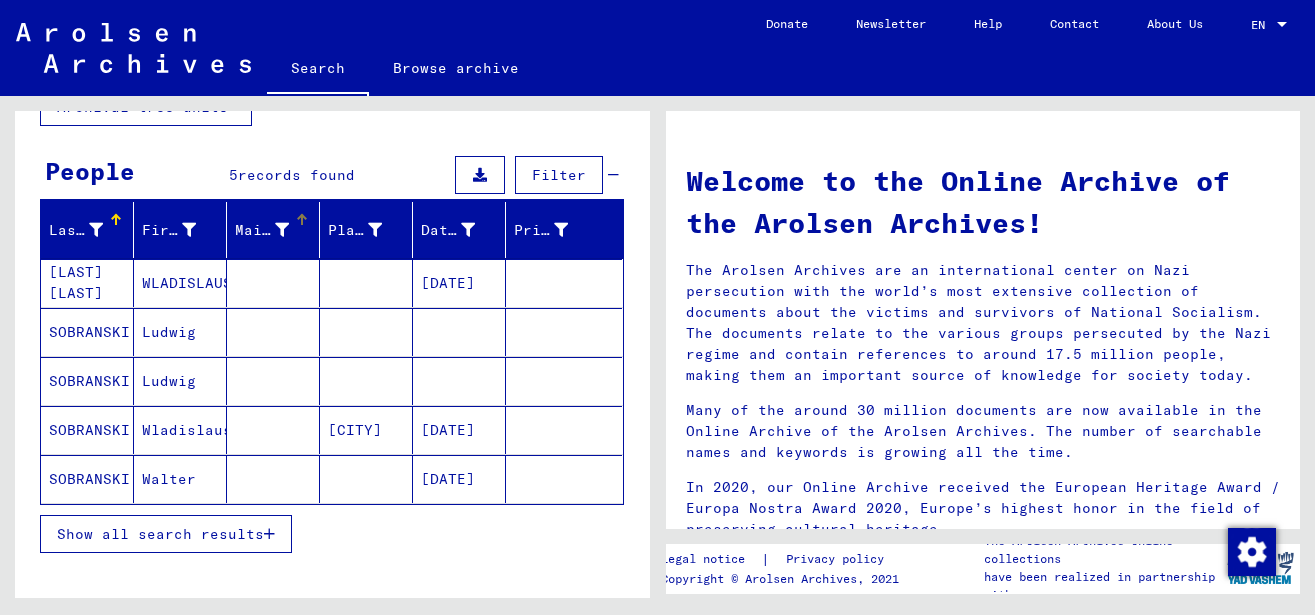 scroll, scrollTop: 216, scrollLeft: 0, axis: vertical 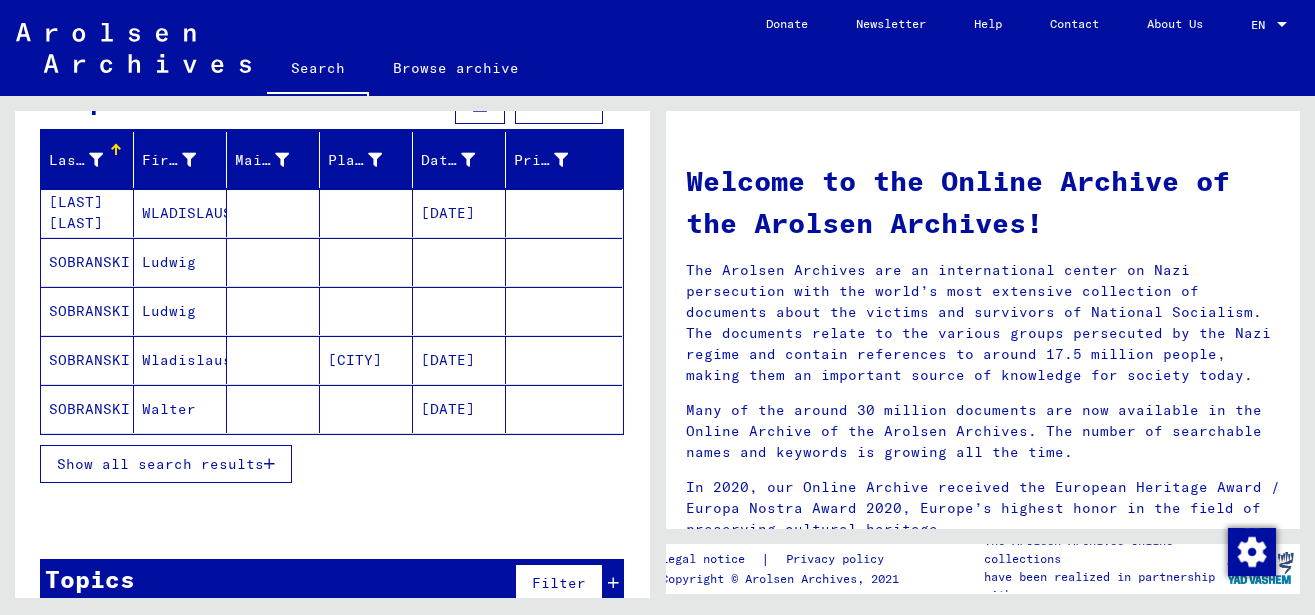 click on "Show all search results" at bounding box center [160, 464] 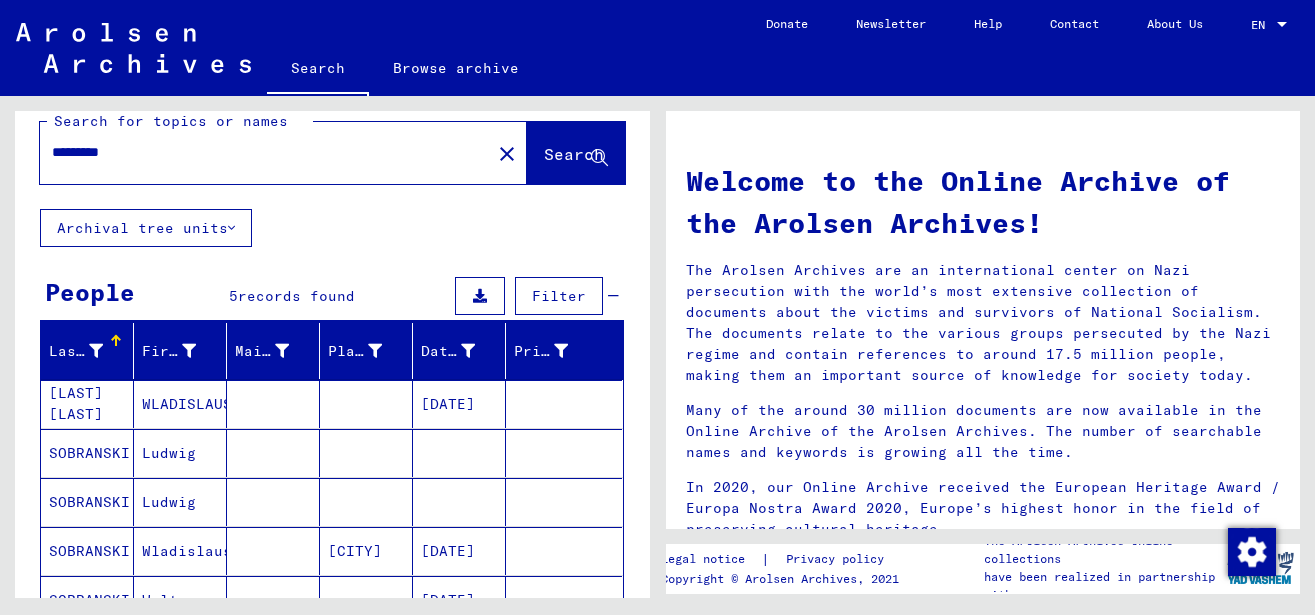 scroll, scrollTop: 0, scrollLeft: 0, axis: both 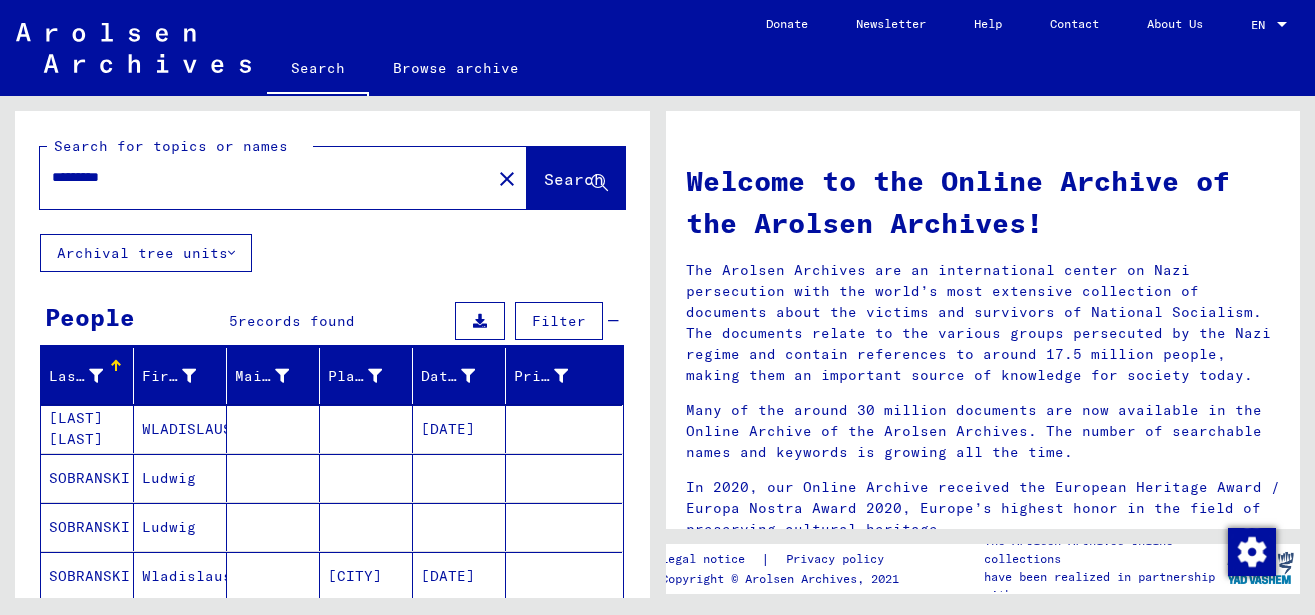click on "close" 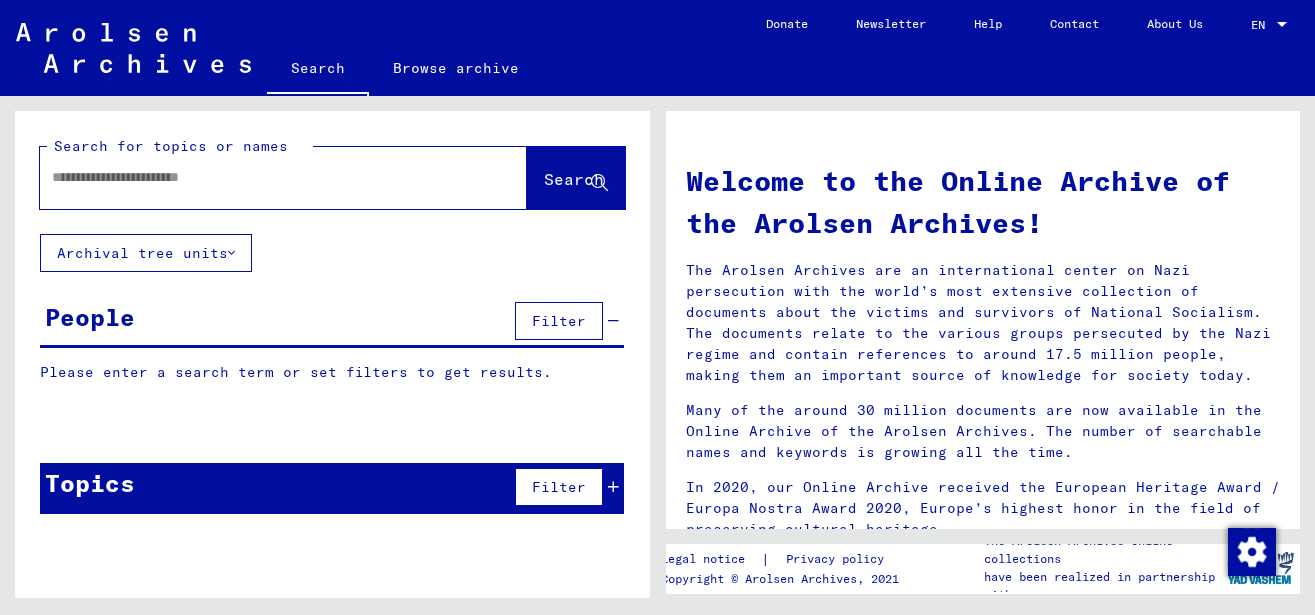 click at bounding box center [259, 177] 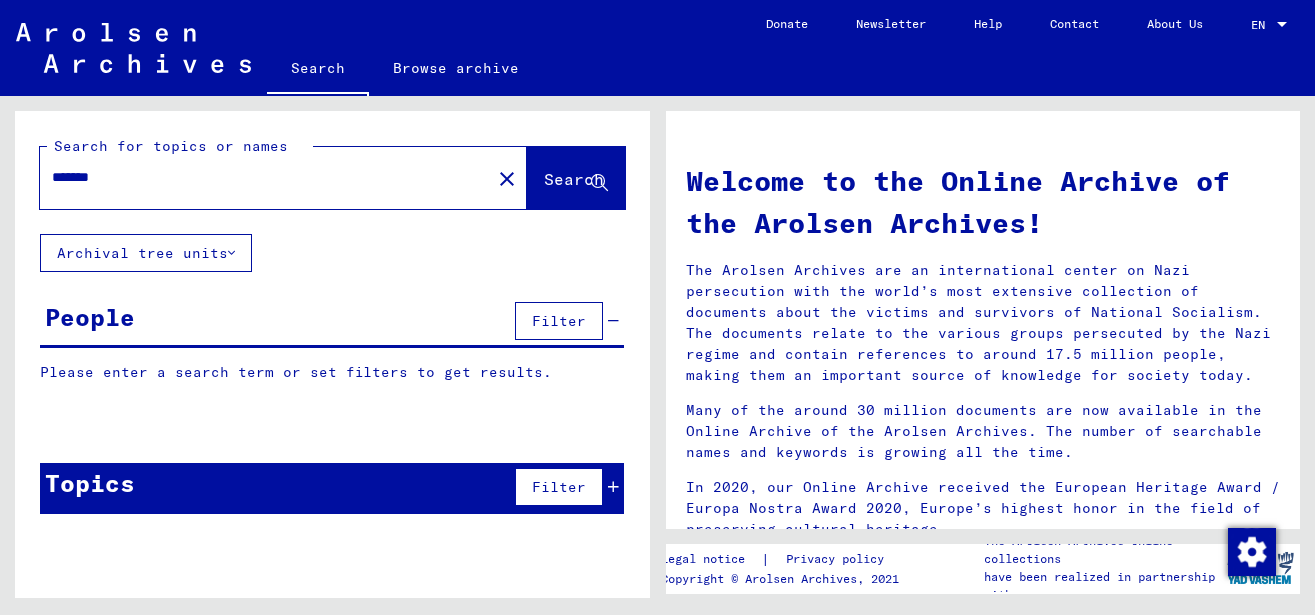 type on "*******" 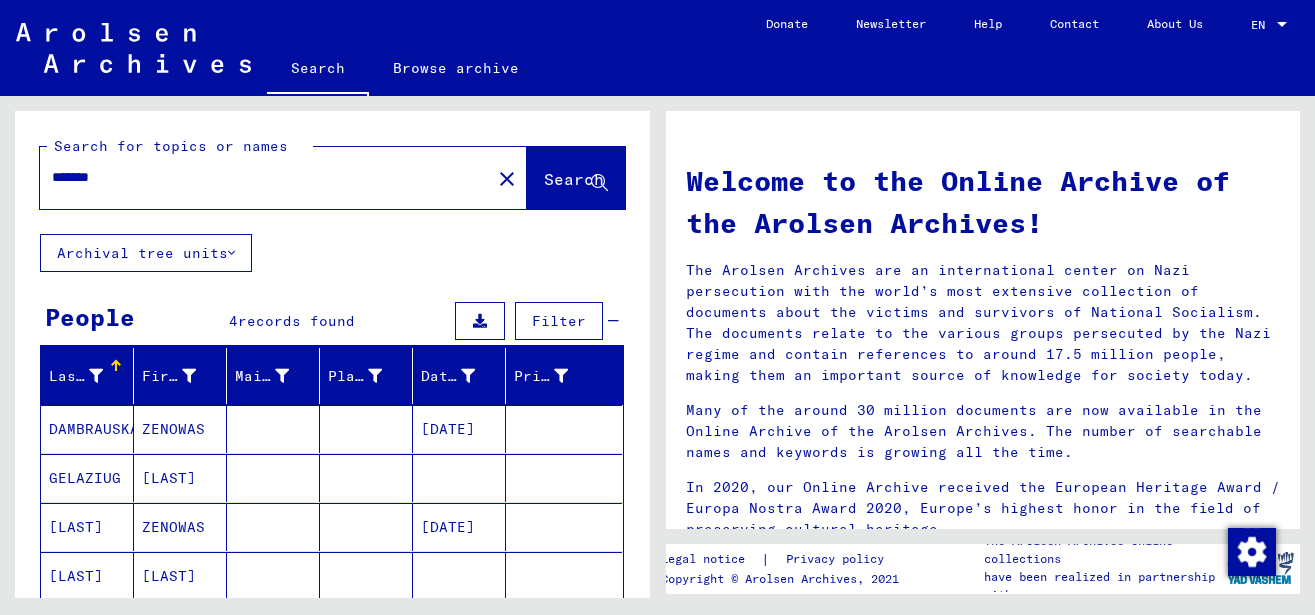 scroll, scrollTop: 108, scrollLeft: 0, axis: vertical 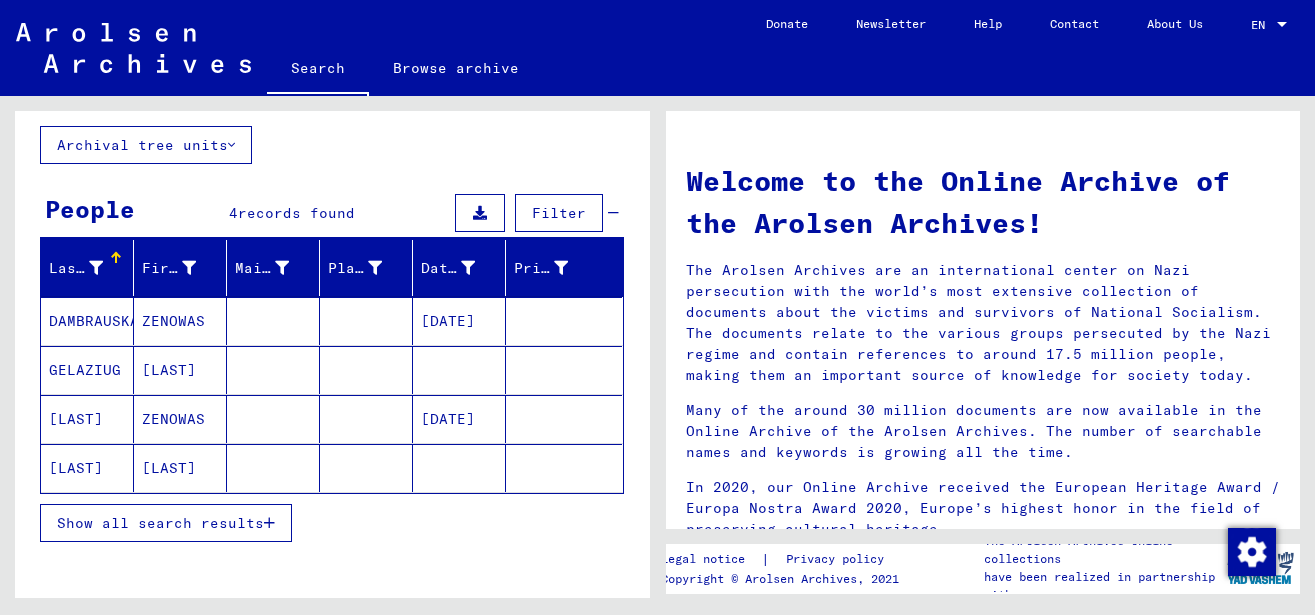 click on "Show all search results" at bounding box center [160, 523] 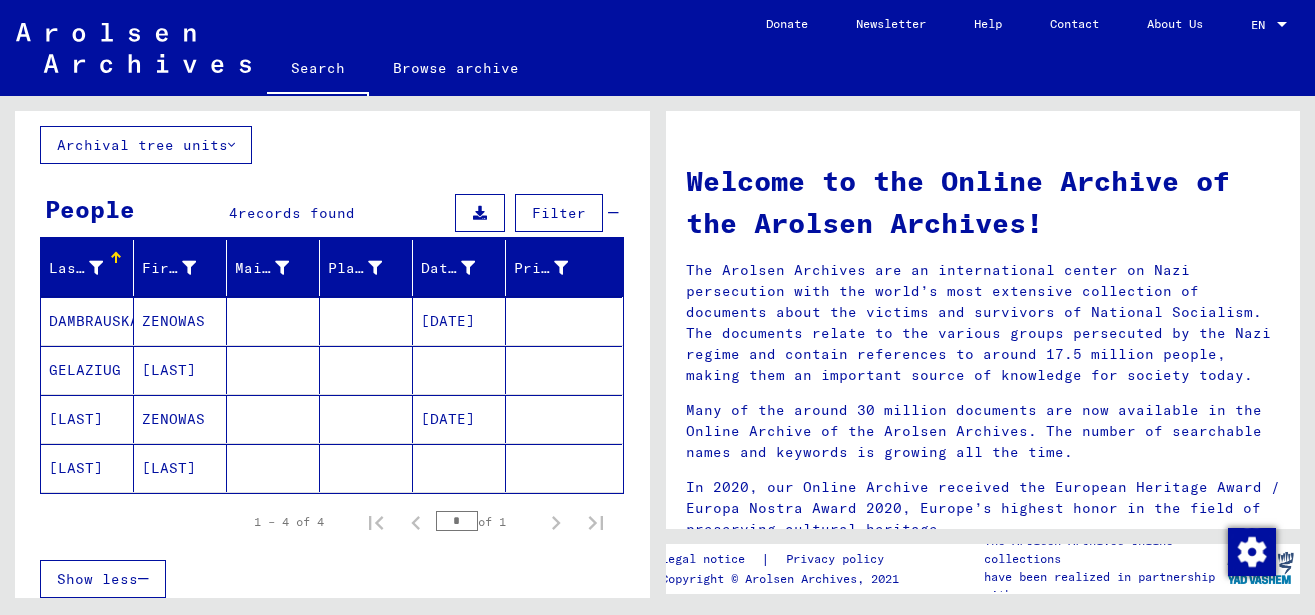 scroll, scrollTop: 0, scrollLeft: 0, axis: both 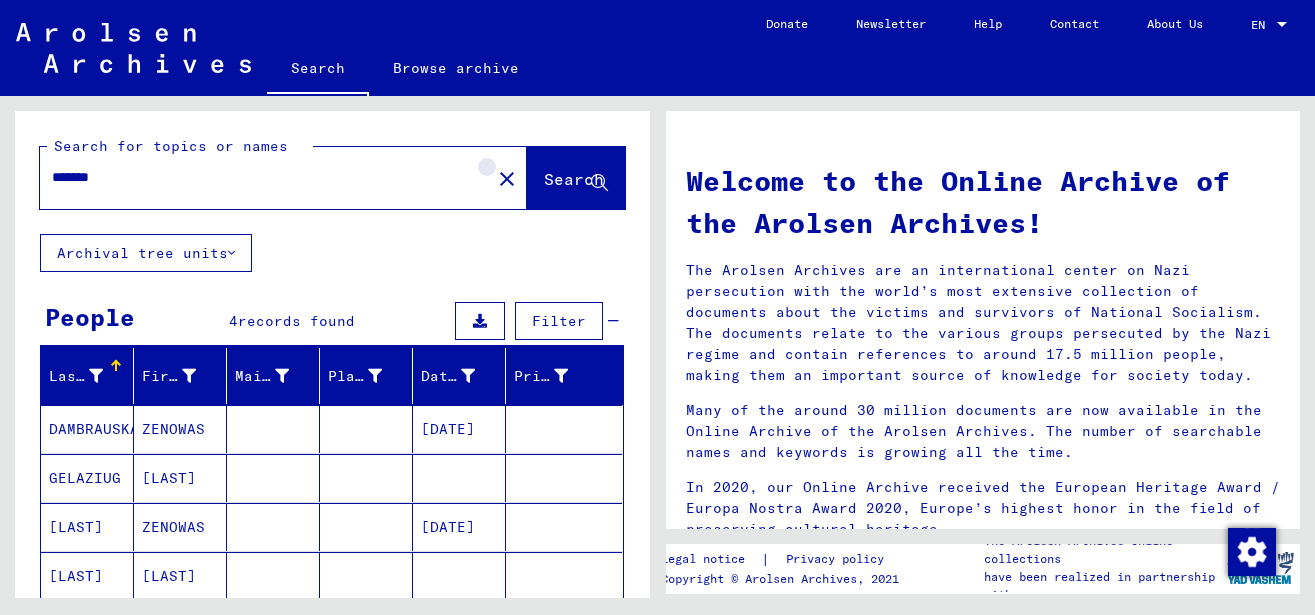 click on "close" 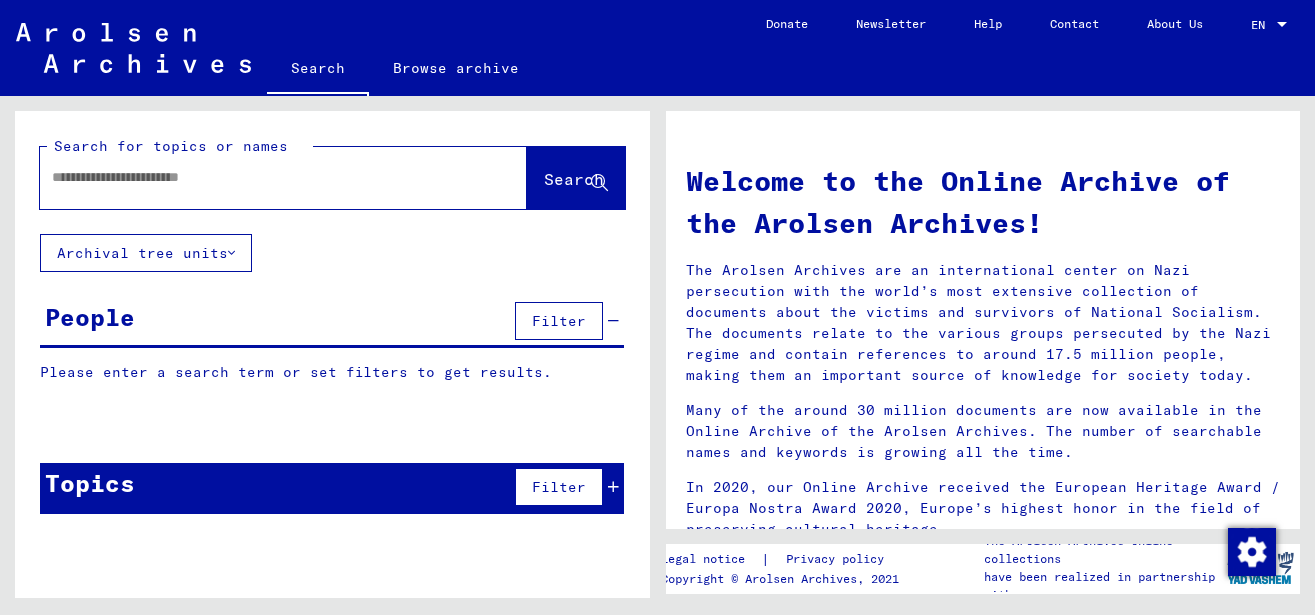 click 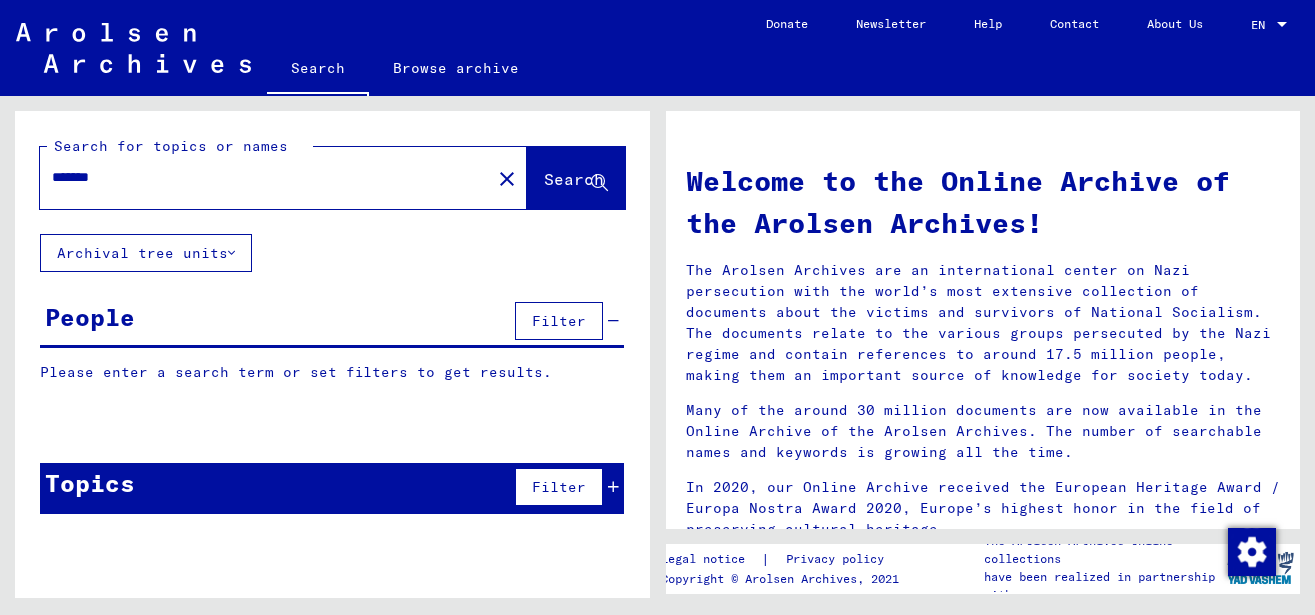 type on "*******" 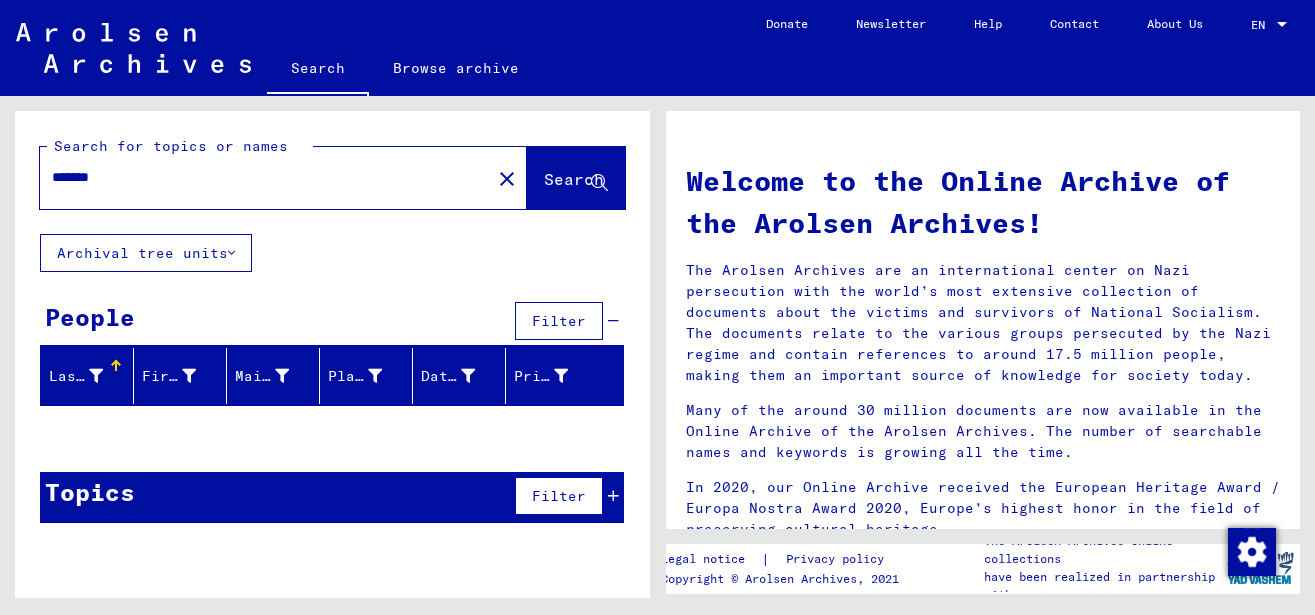 click on "Archival tree units" 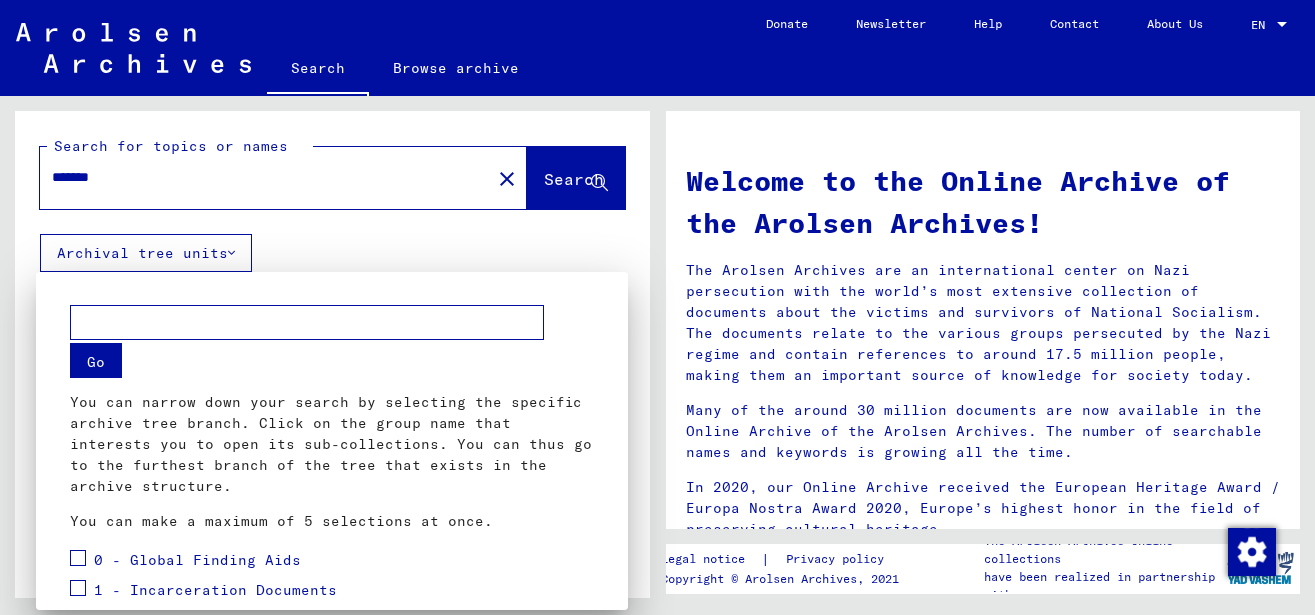 click at bounding box center [657, 307] 